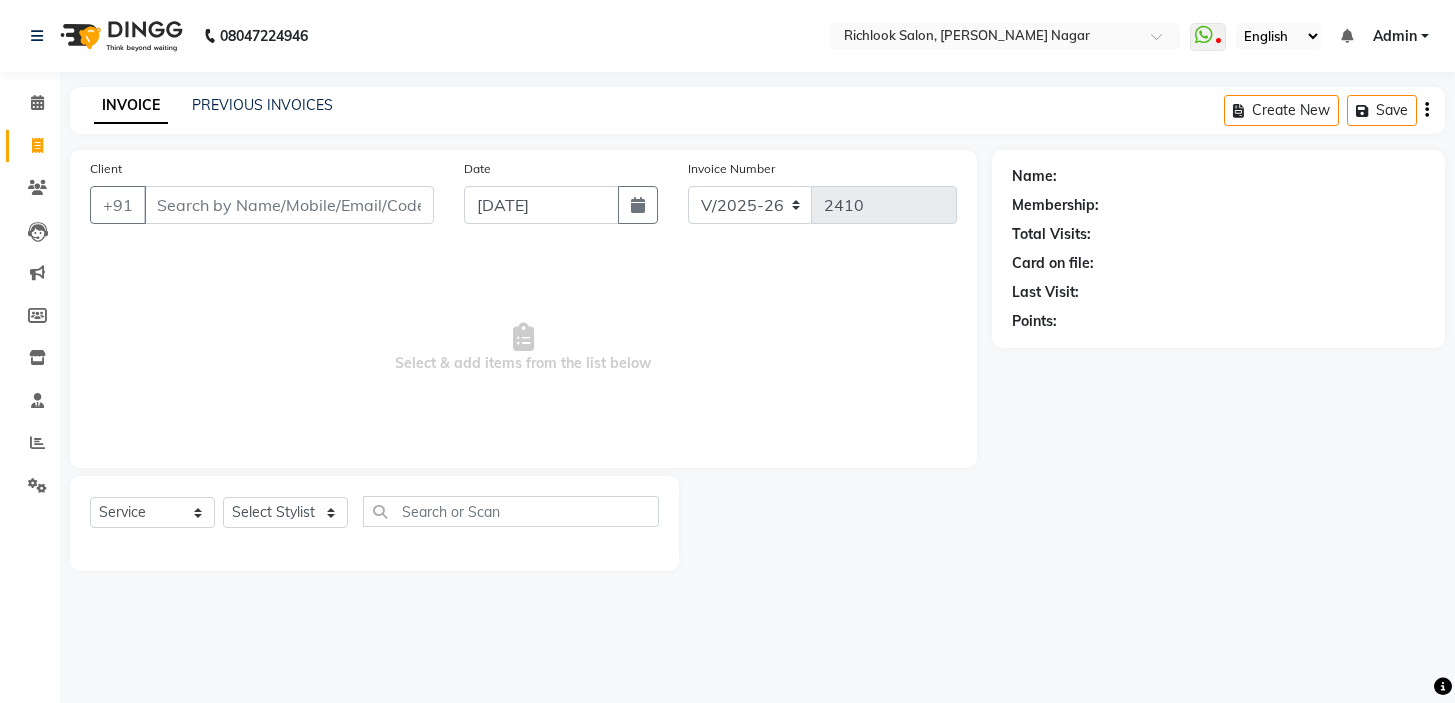 select on "6917" 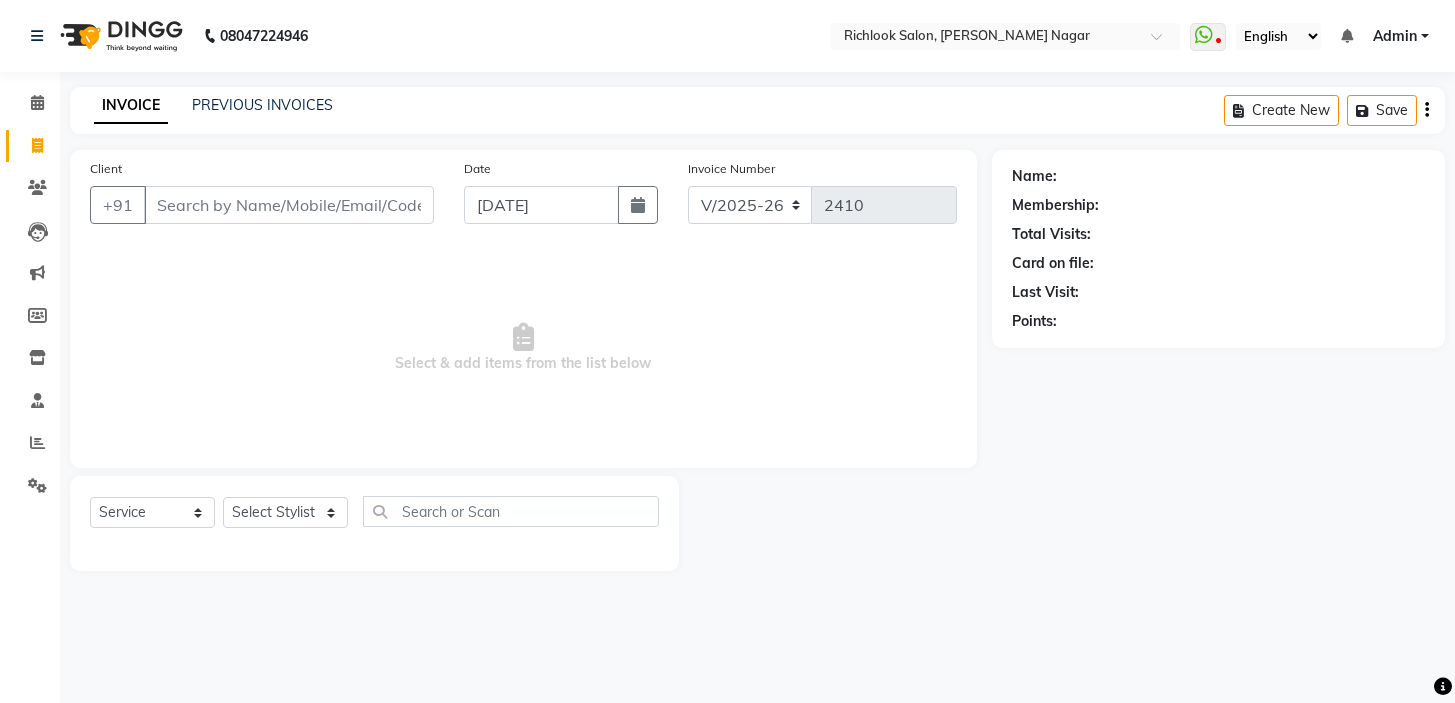 scroll, scrollTop: 0, scrollLeft: 0, axis: both 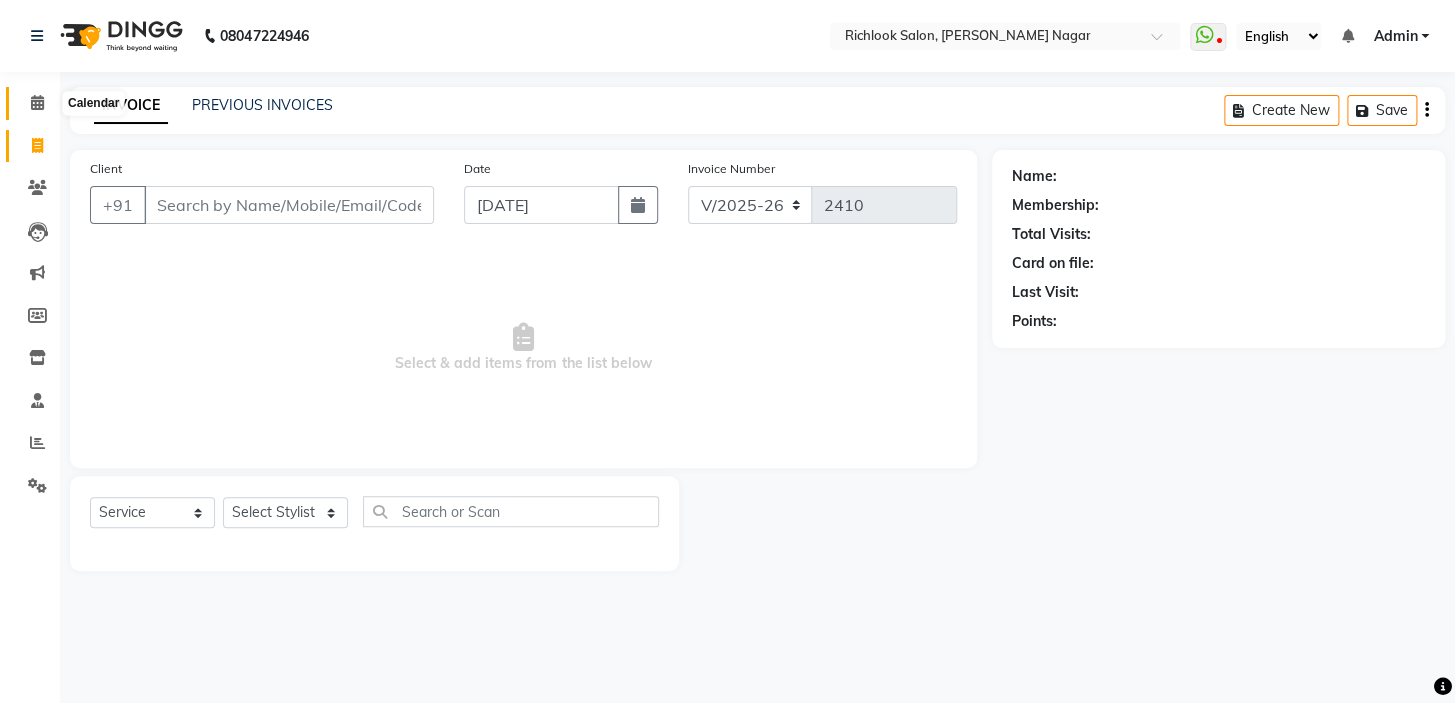click 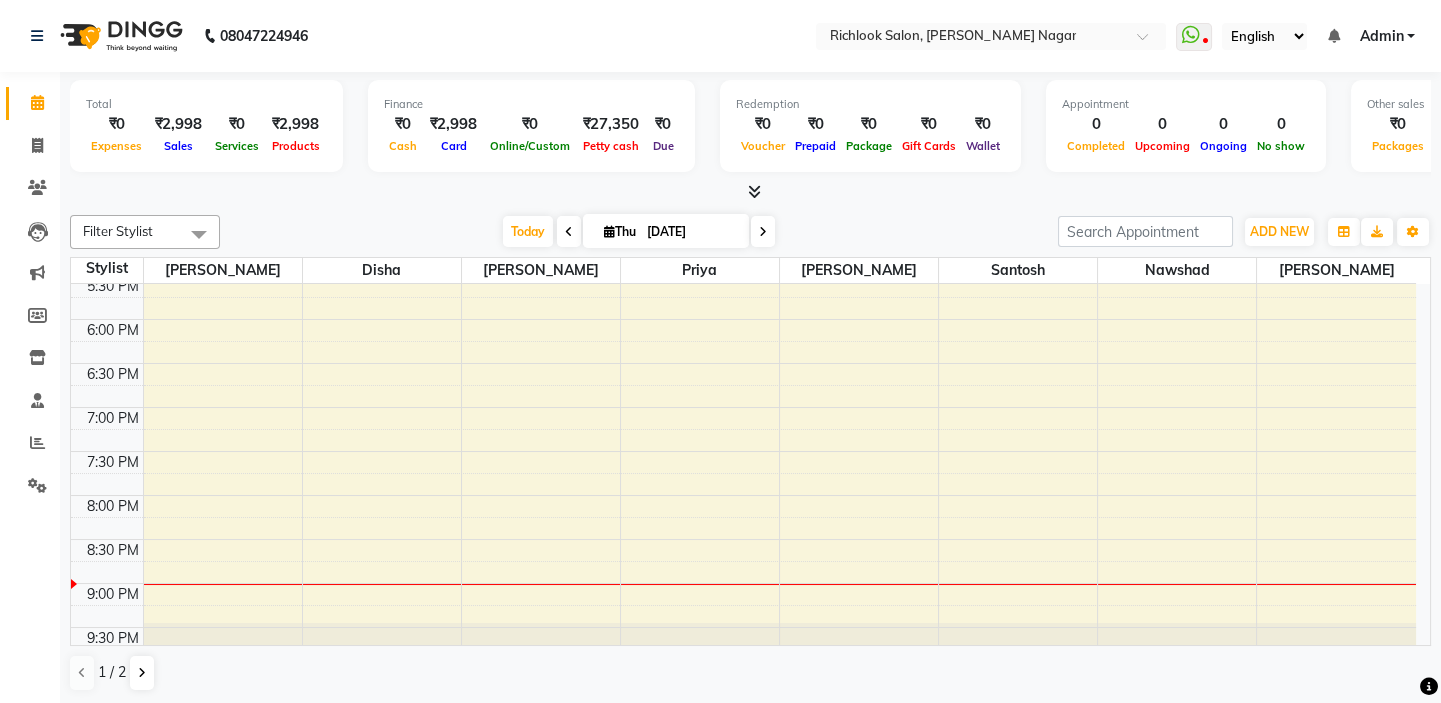 scroll, scrollTop: 777, scrollLeft: 0, axis: vertical 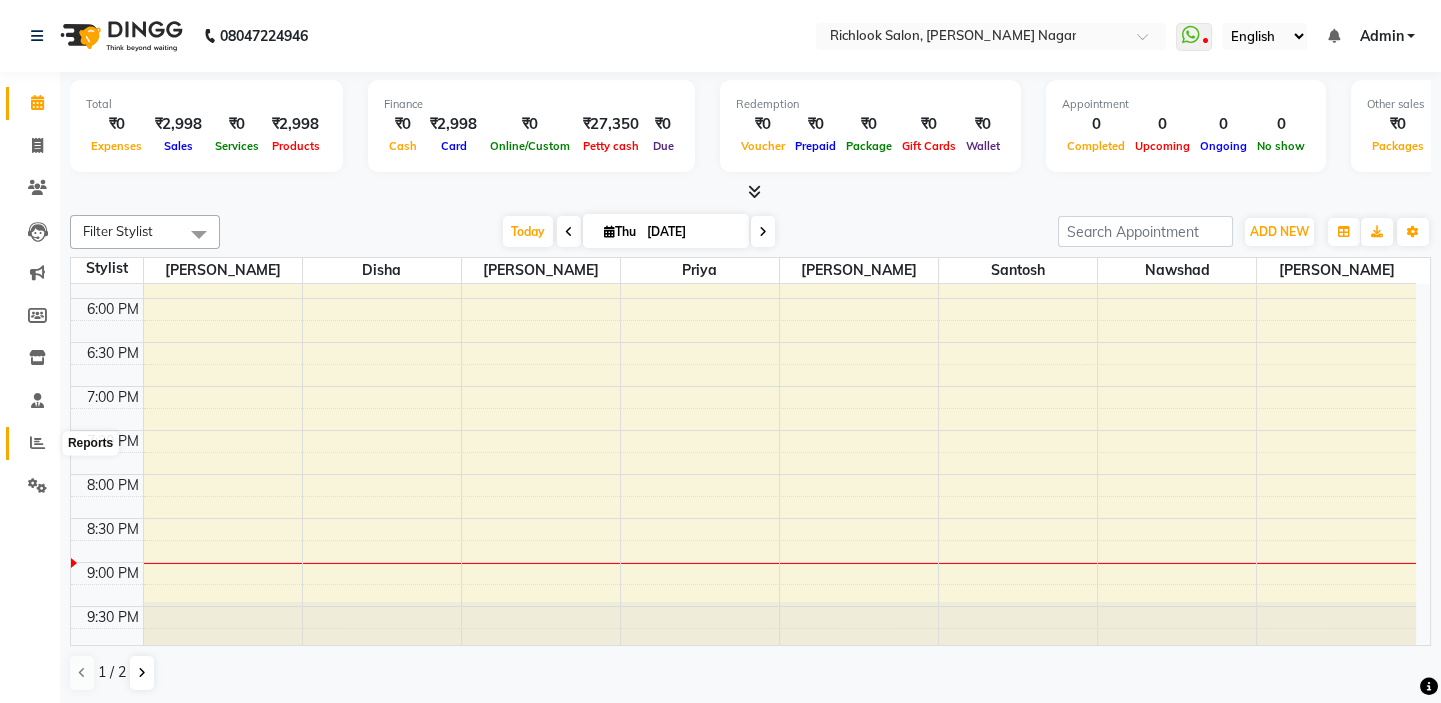 click 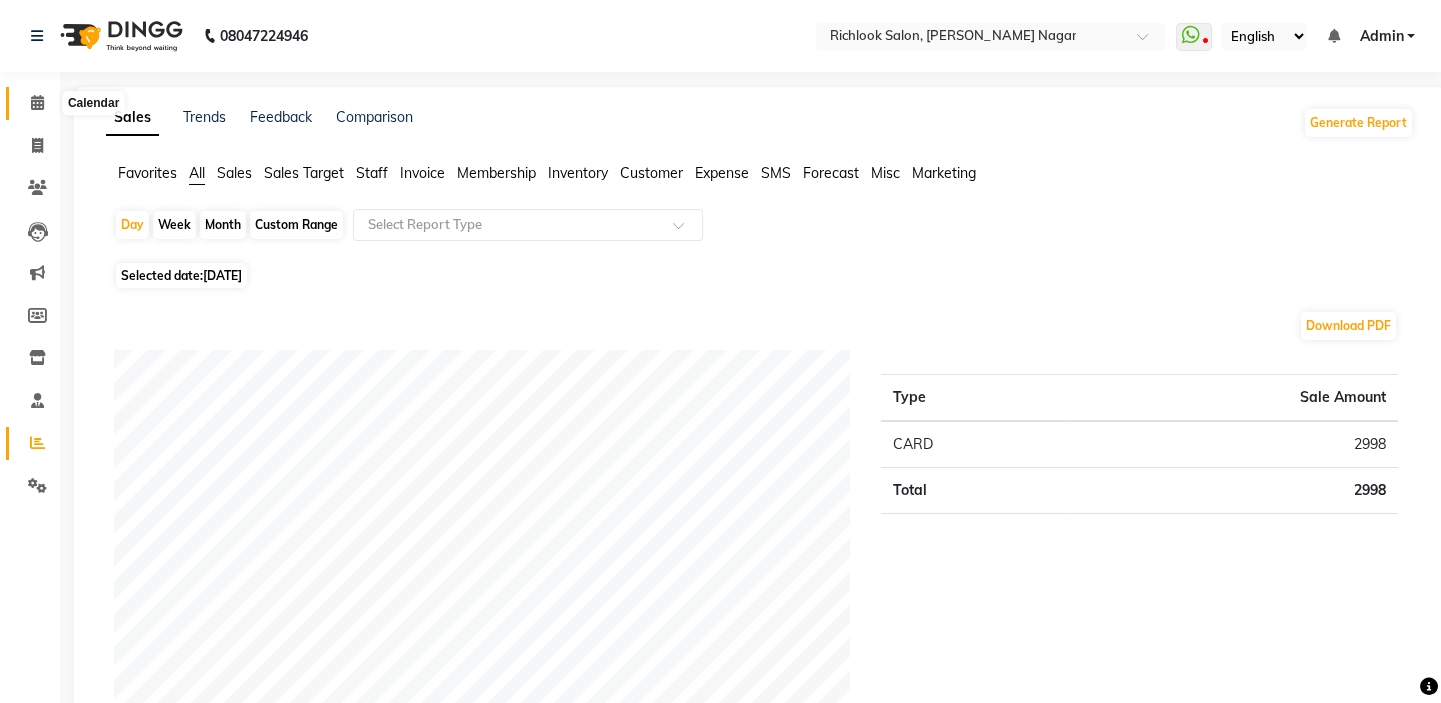 click 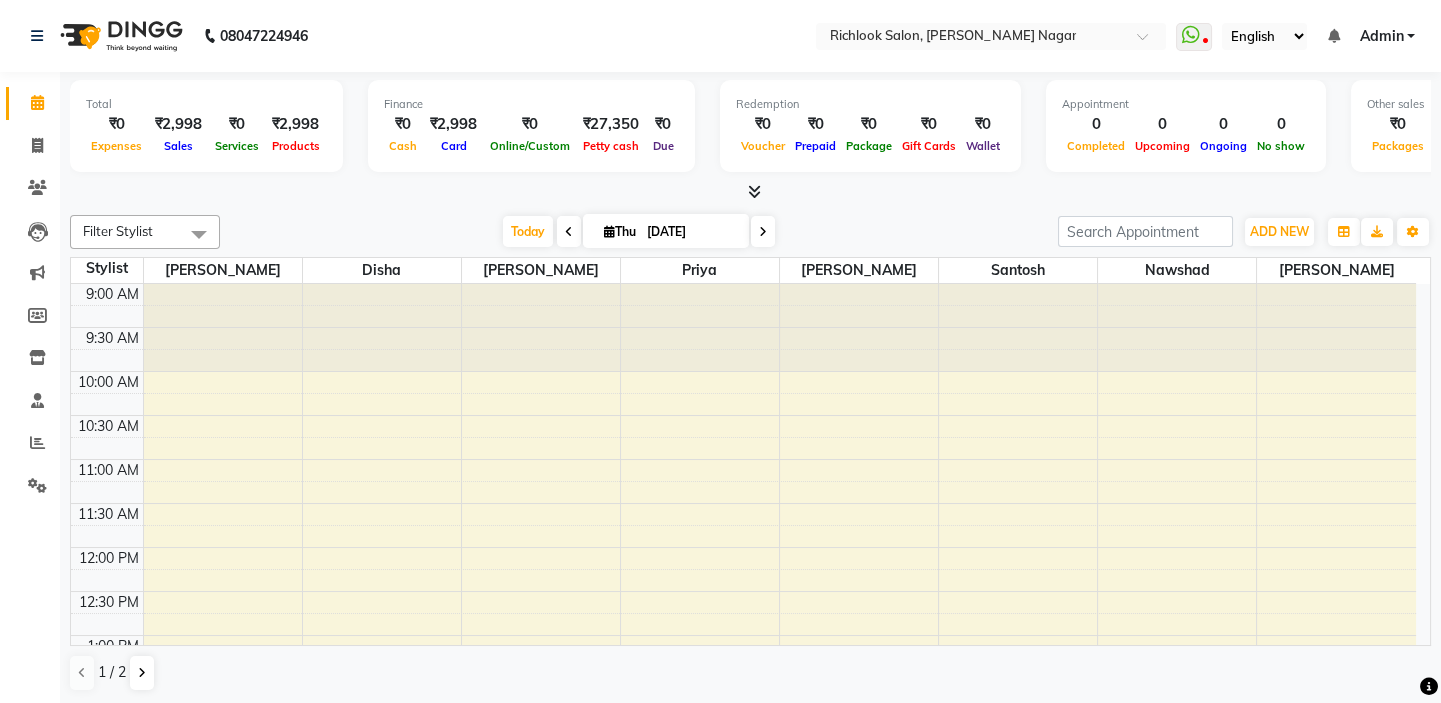 click at bounding box center [569, 232] 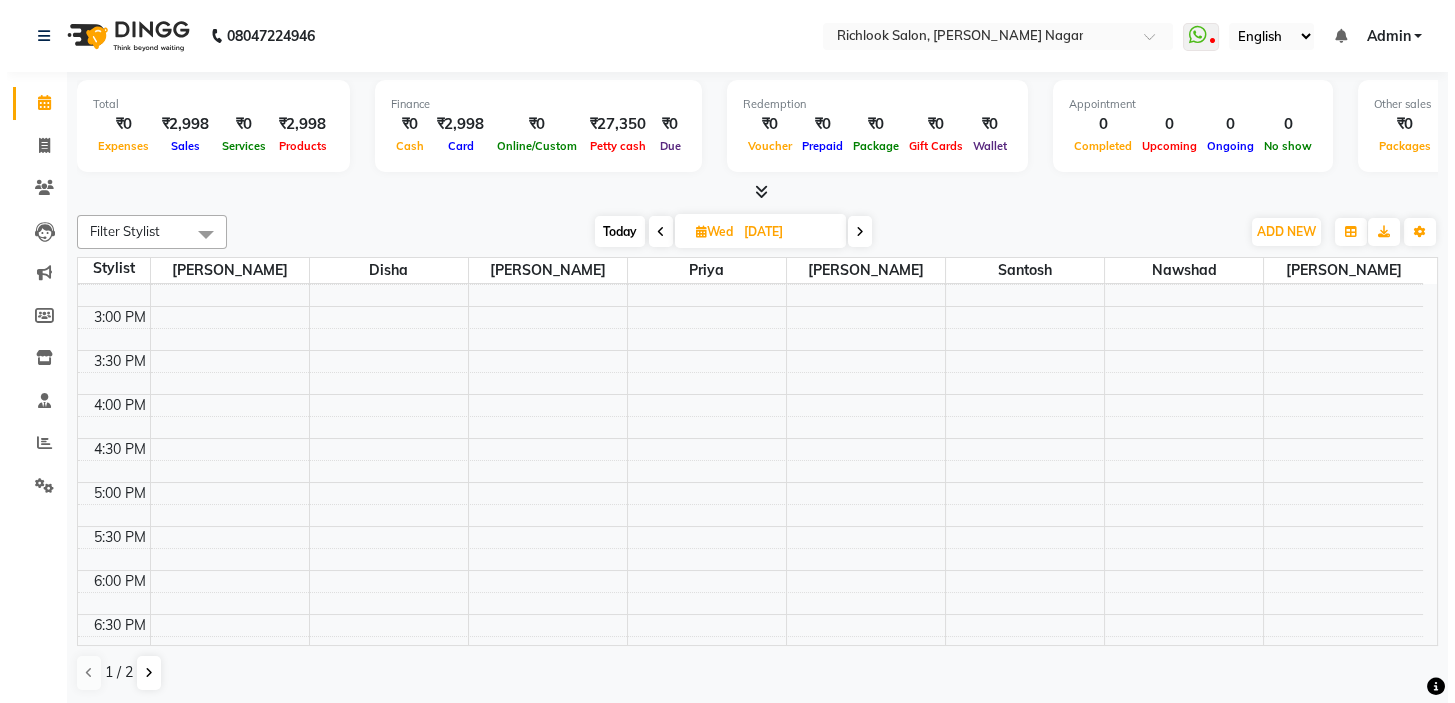 scroll, scrollTop: 50, scrollLeft: 0, axis: vertical 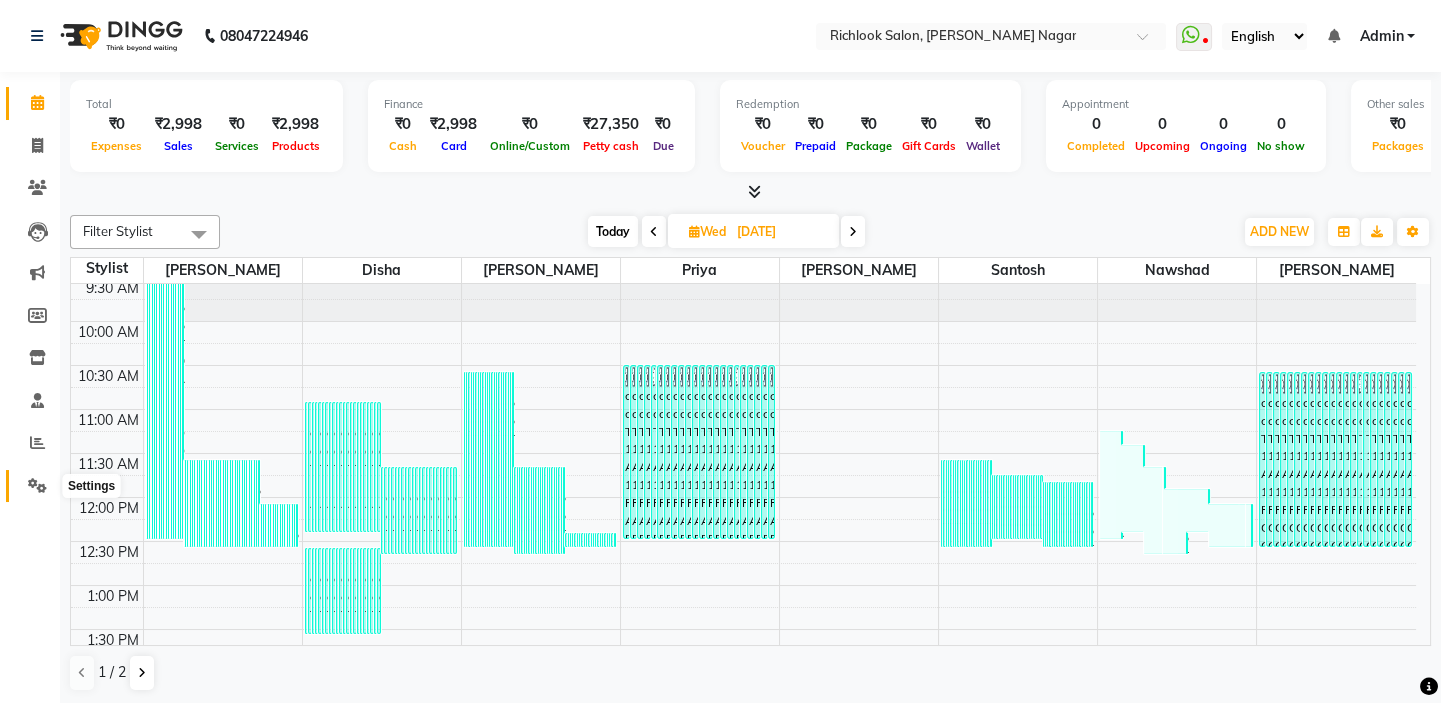click 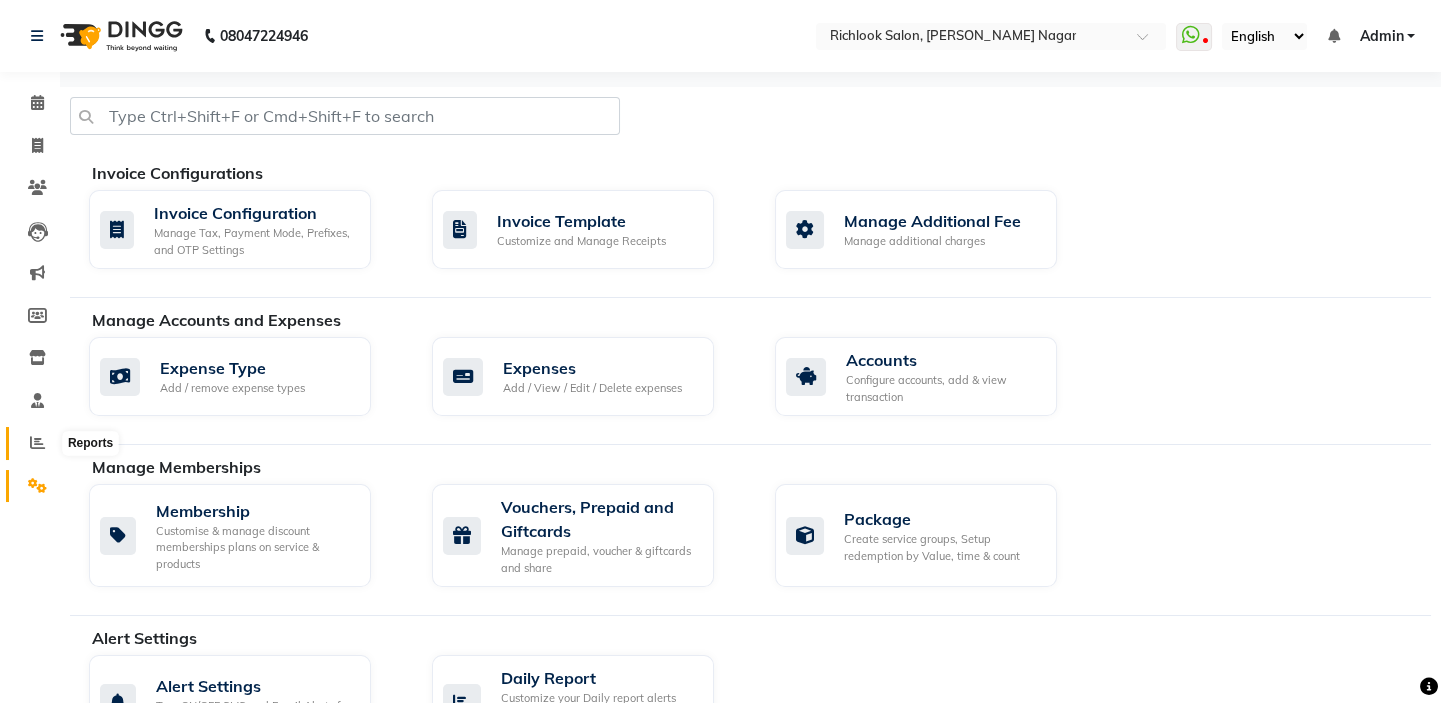 click 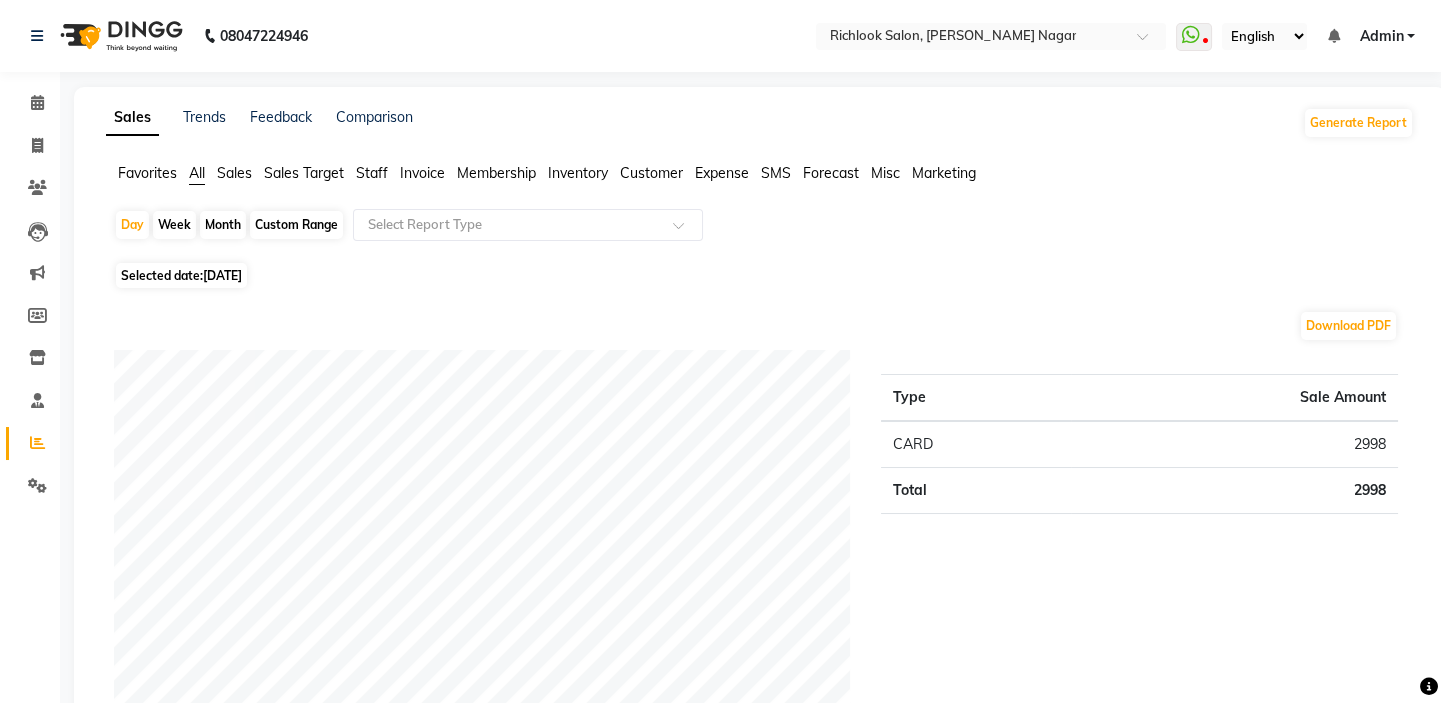 click on "[DATE]" 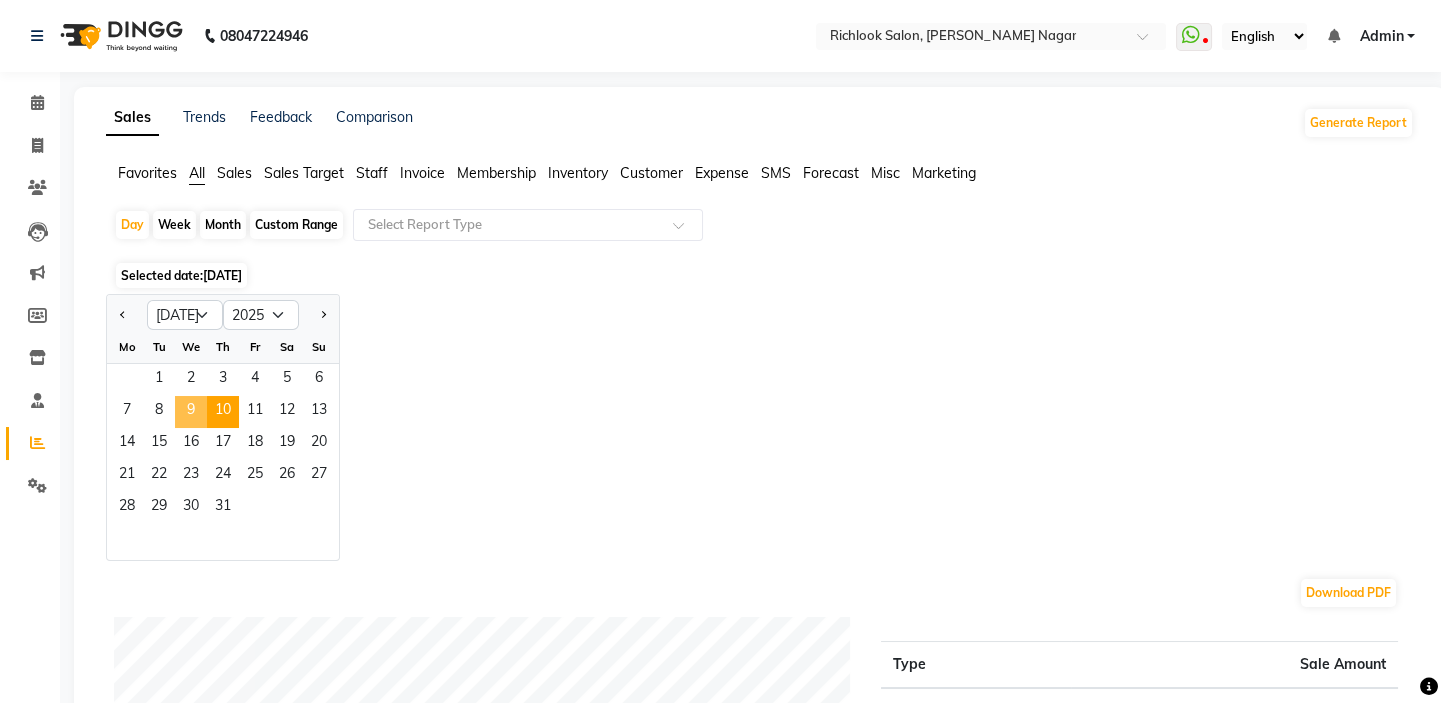 click on "9" 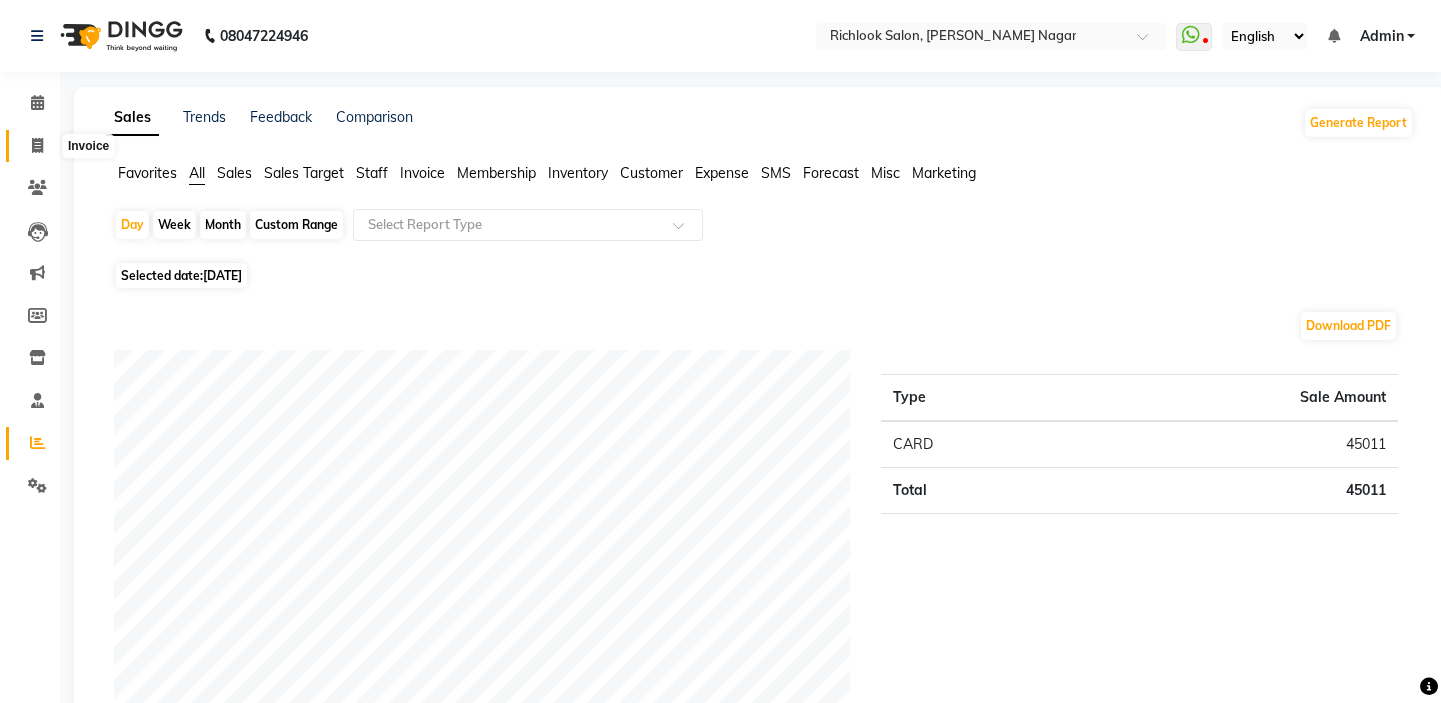 click 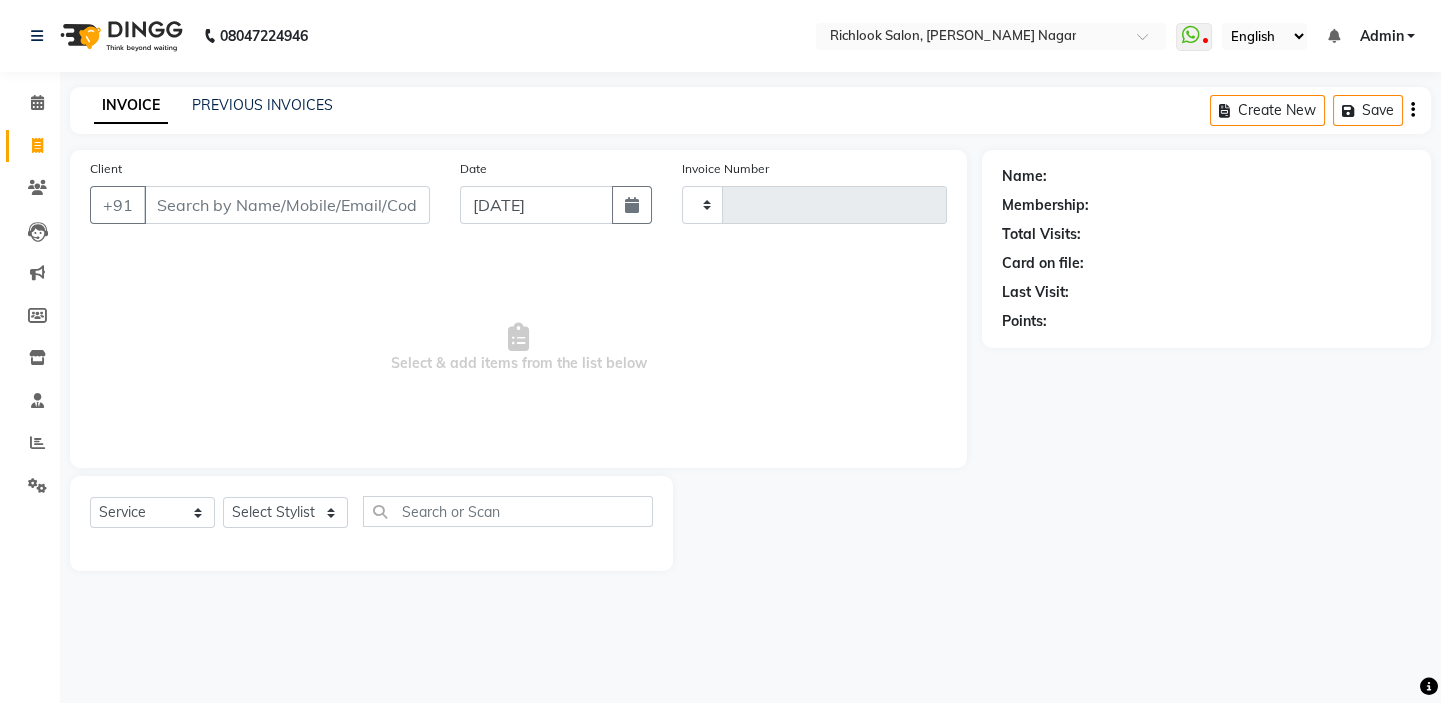 type on "2410" 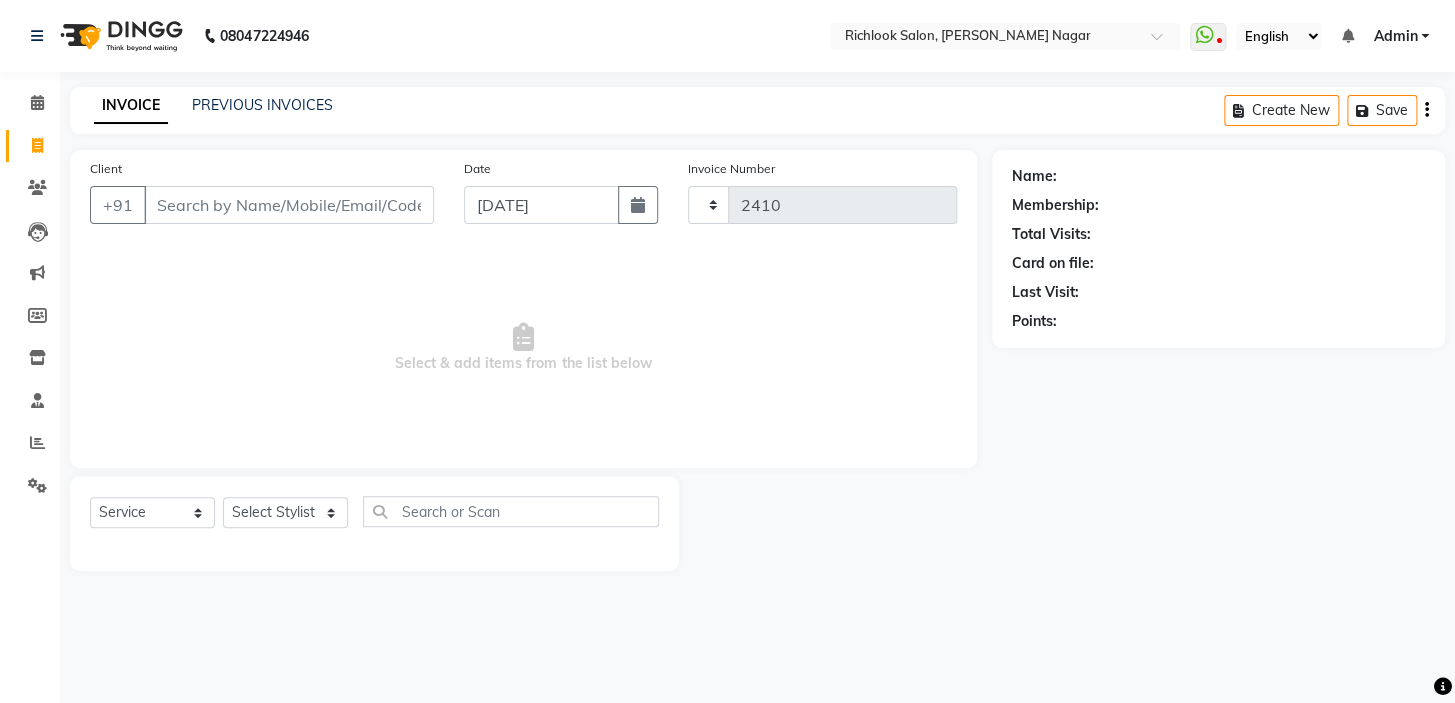 select on "6917" 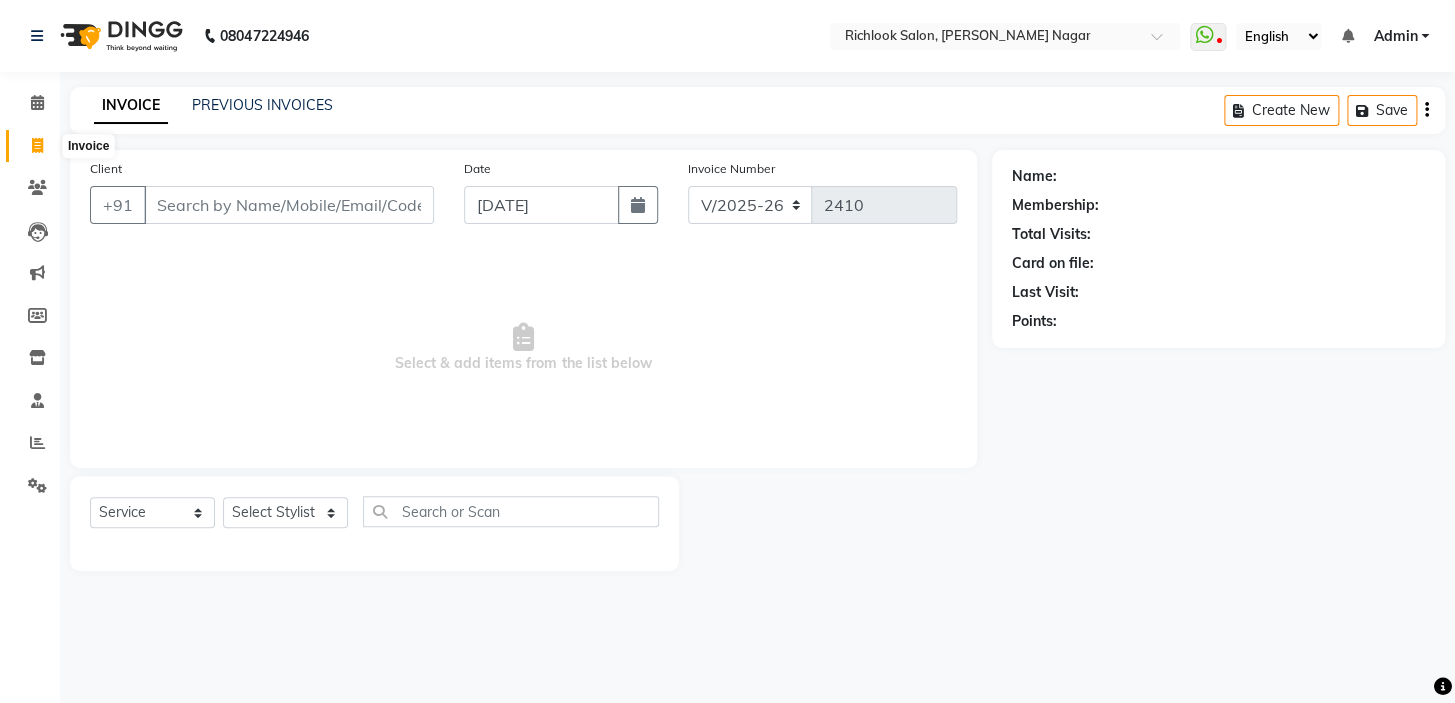 drag, startPoint x: 32, startPoint y: 150, endPoint x: 15, endPoint y: 205, distance: 57.567352 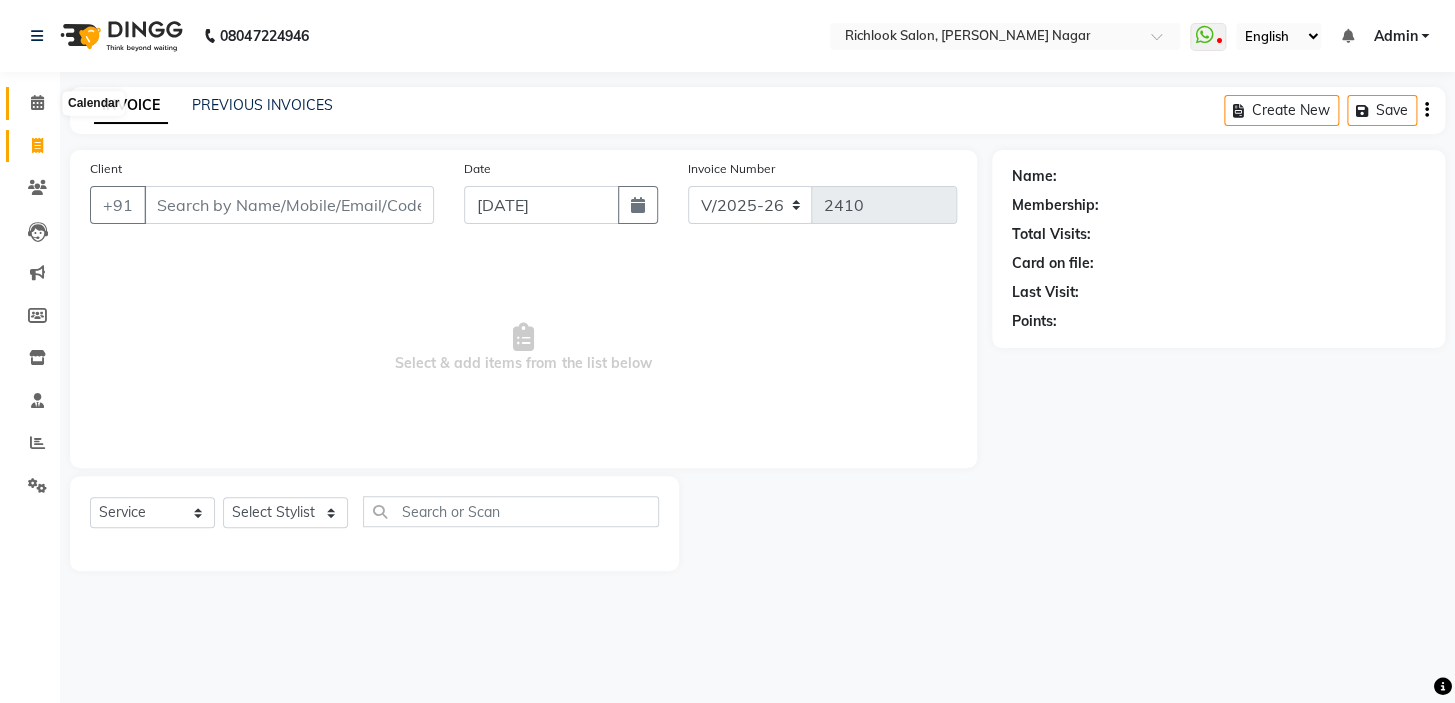 click 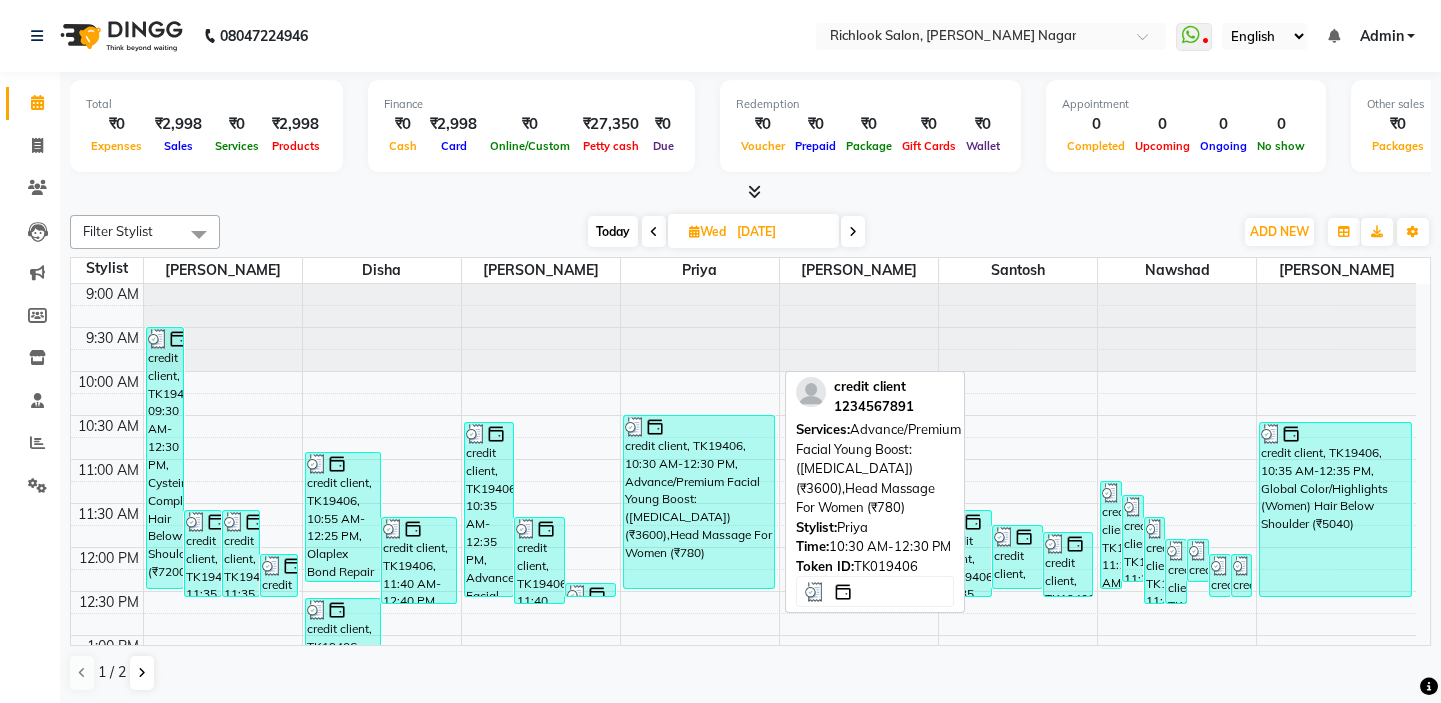 click at bounding box center [655, 427] 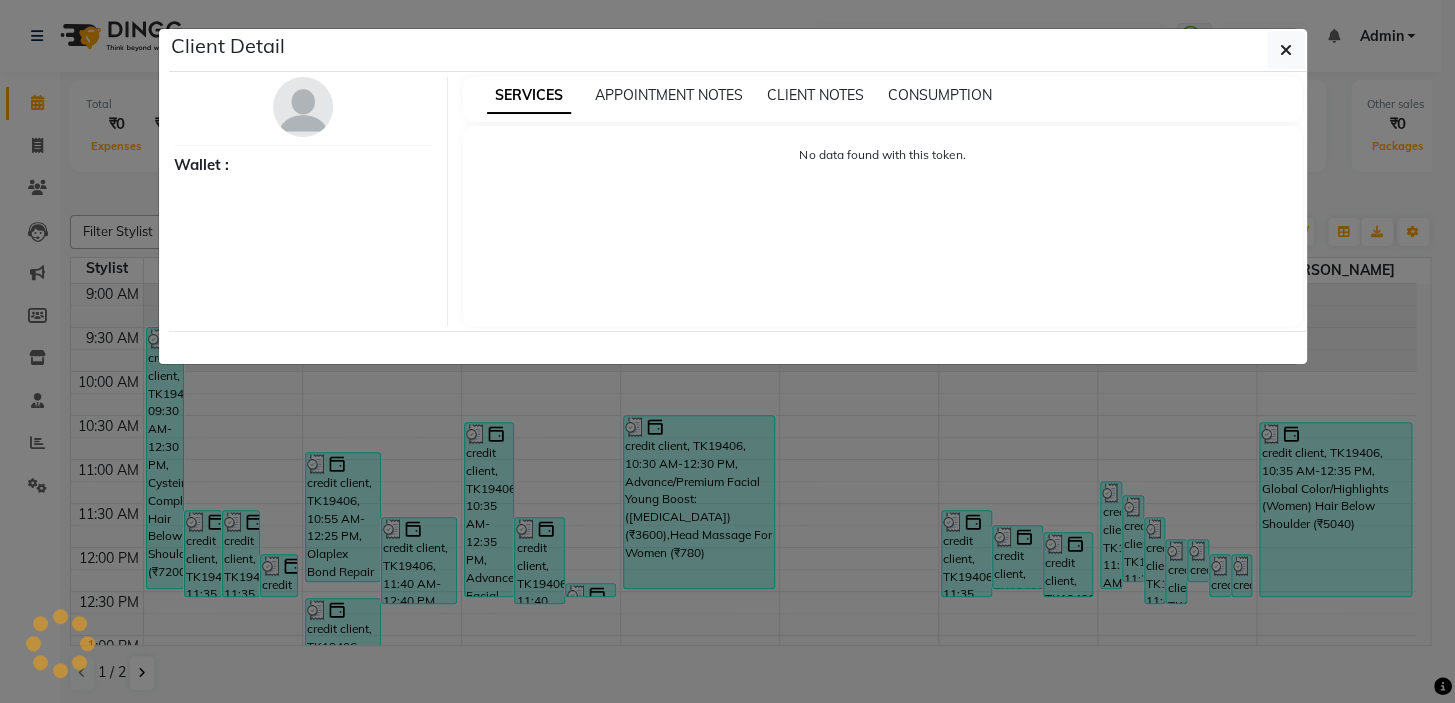 select on "3" 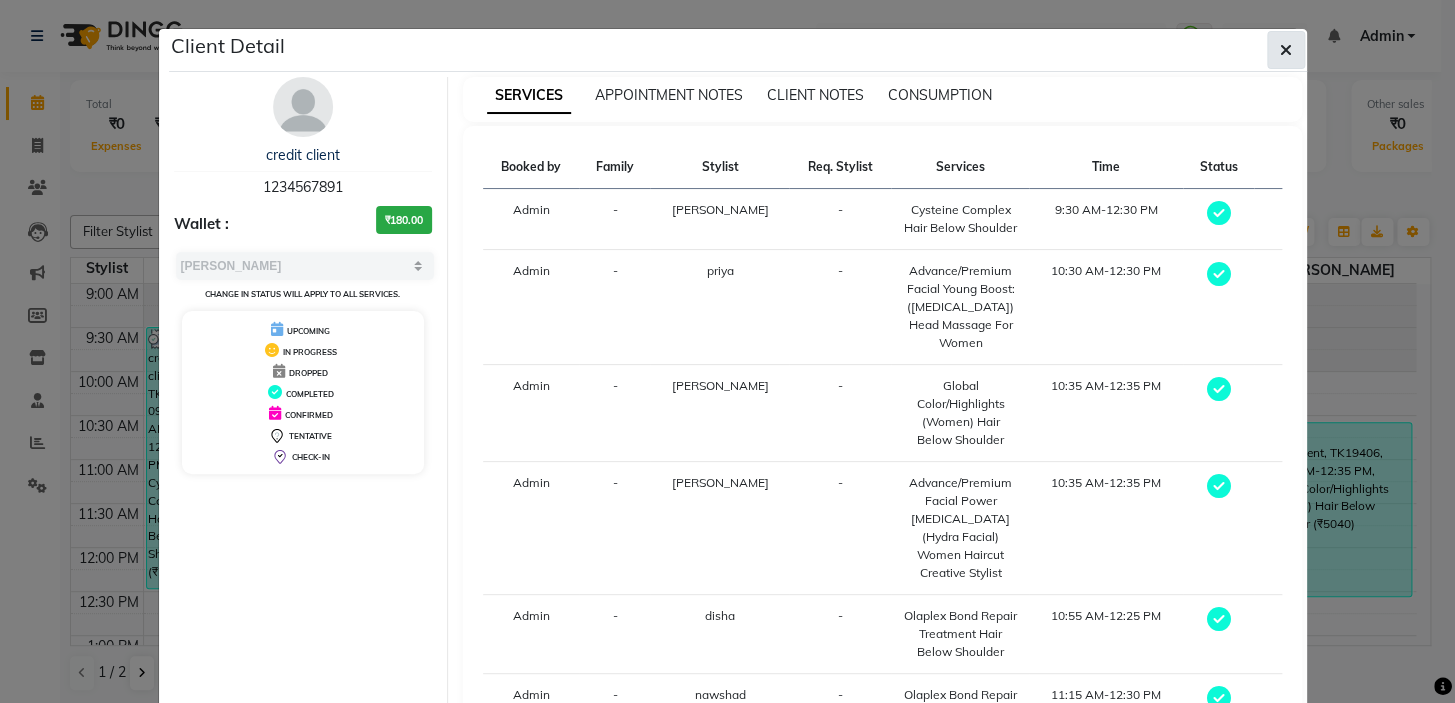 click 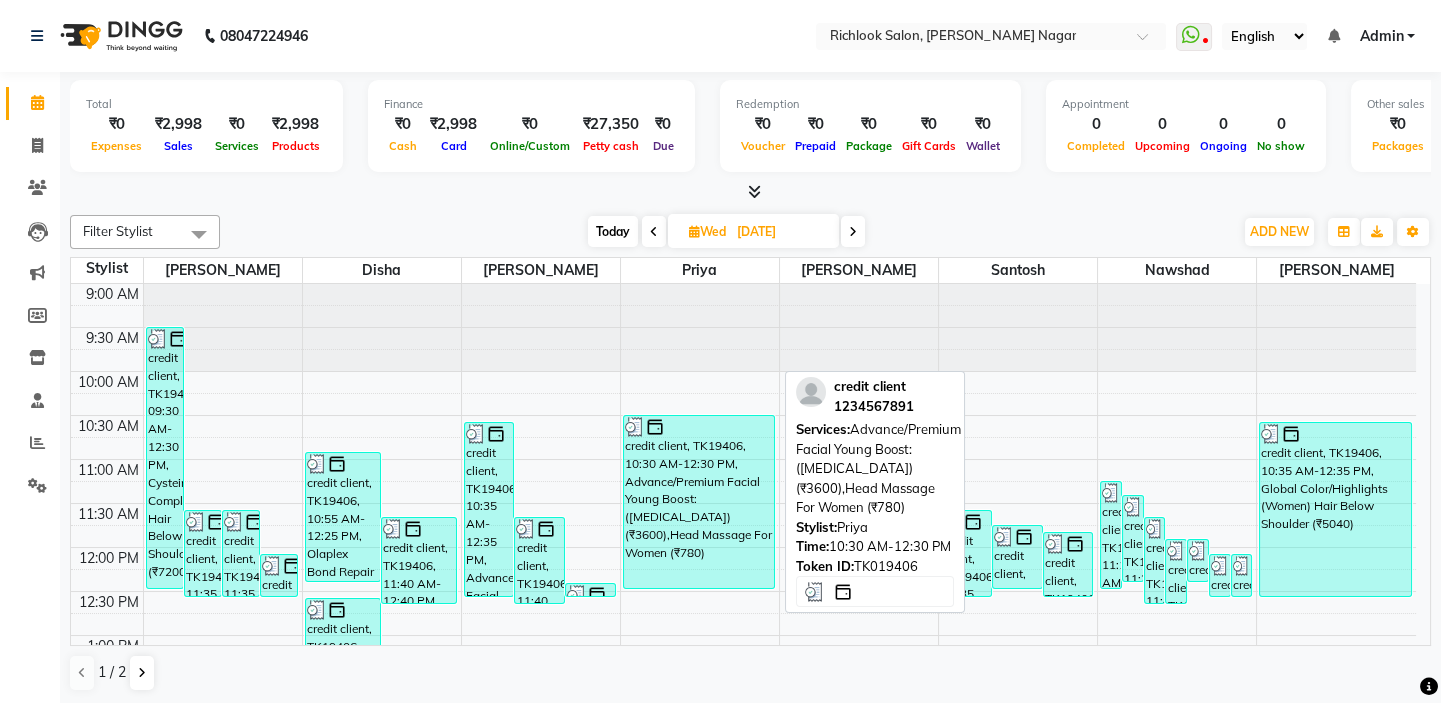 click on "credit client, TK19406, 10:30 AM-12:30 PM, Advance/Premium Facial Young Boost: (Dry Skin) (₹3600),Head Massage For Women (₹780)" at bounding box center (699, 502) 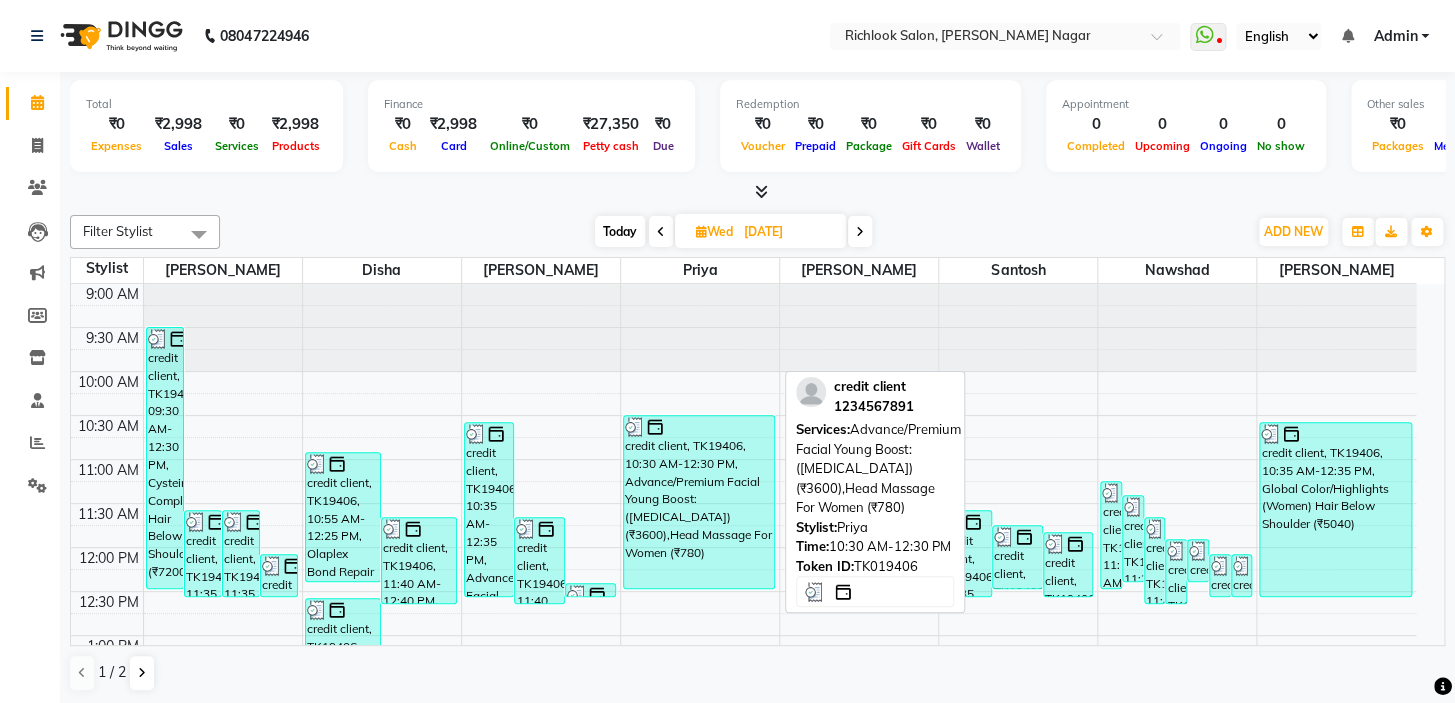 select on "3" 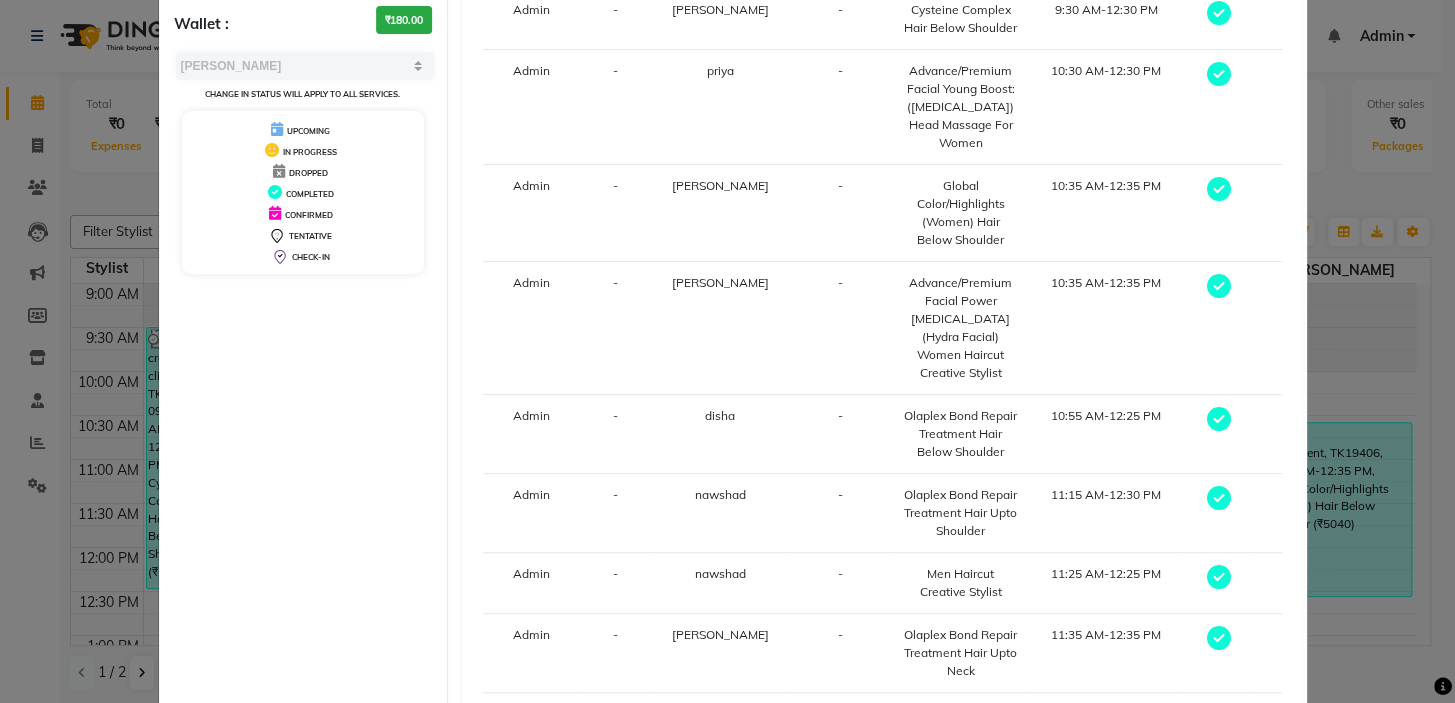 scroll, scrollTop: 0, scrollLeft: 0, axis: both 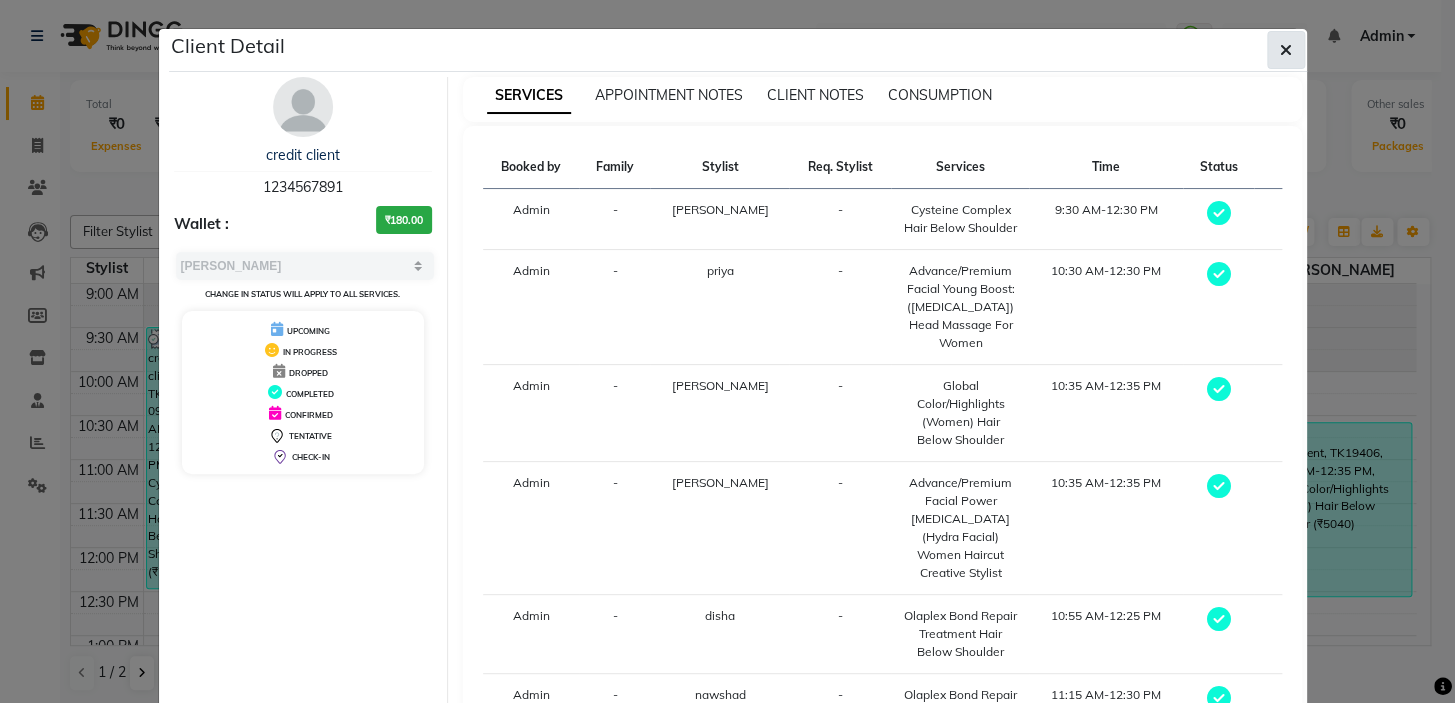 click 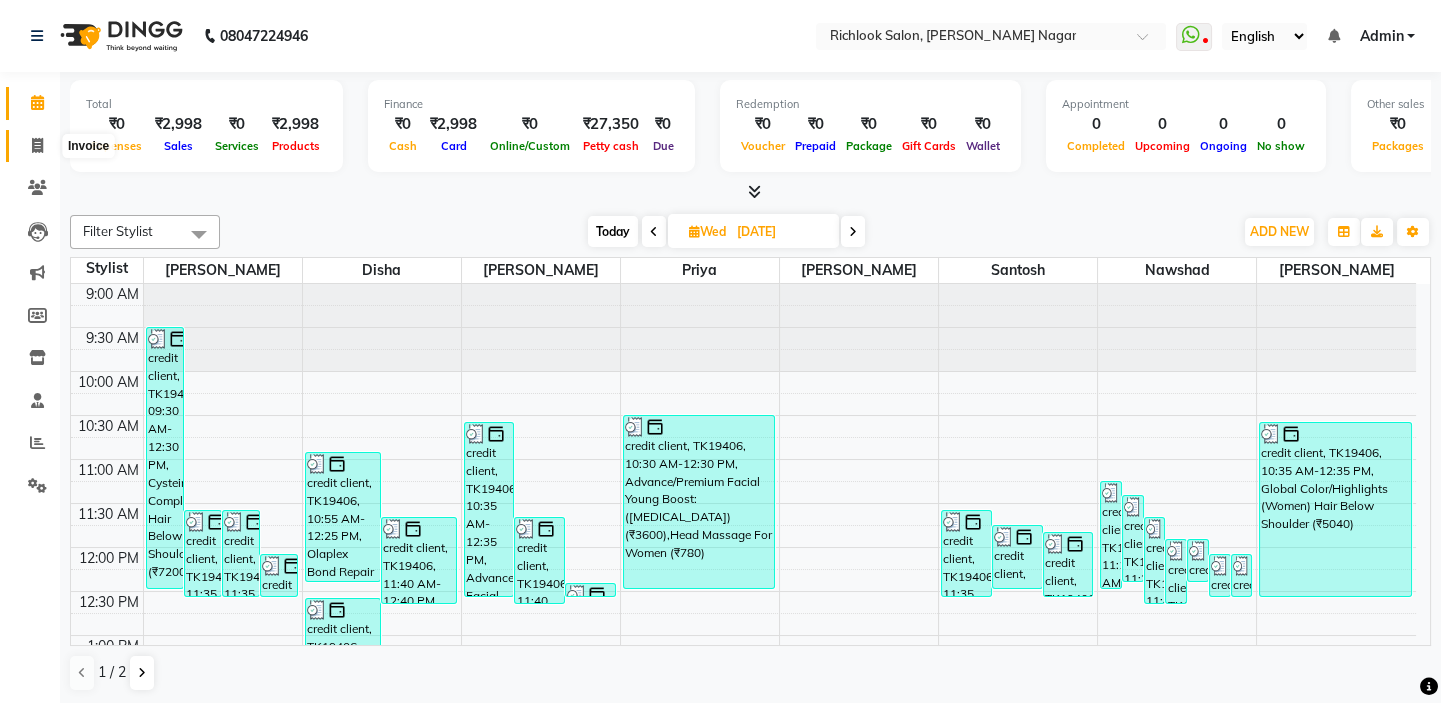 click 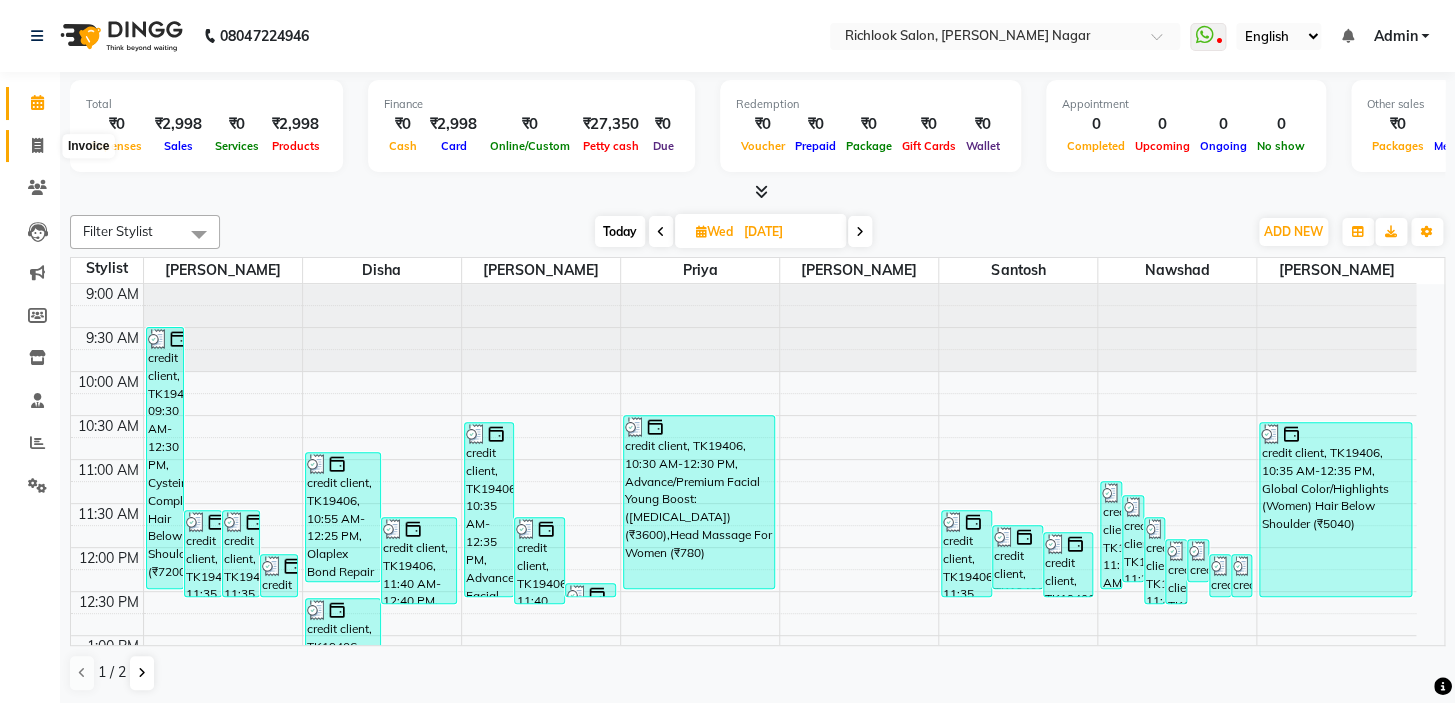 select on "6917" 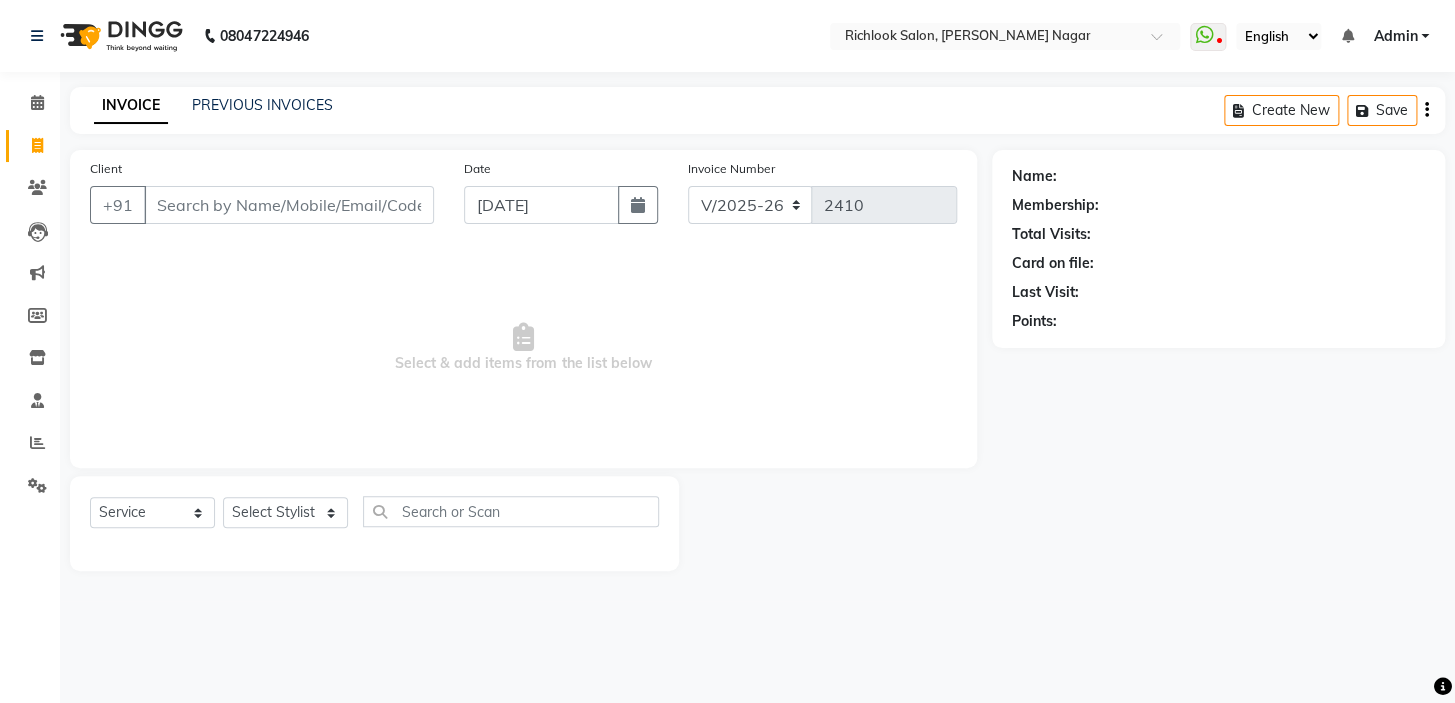 click on "PREVIOUS INVOICES" 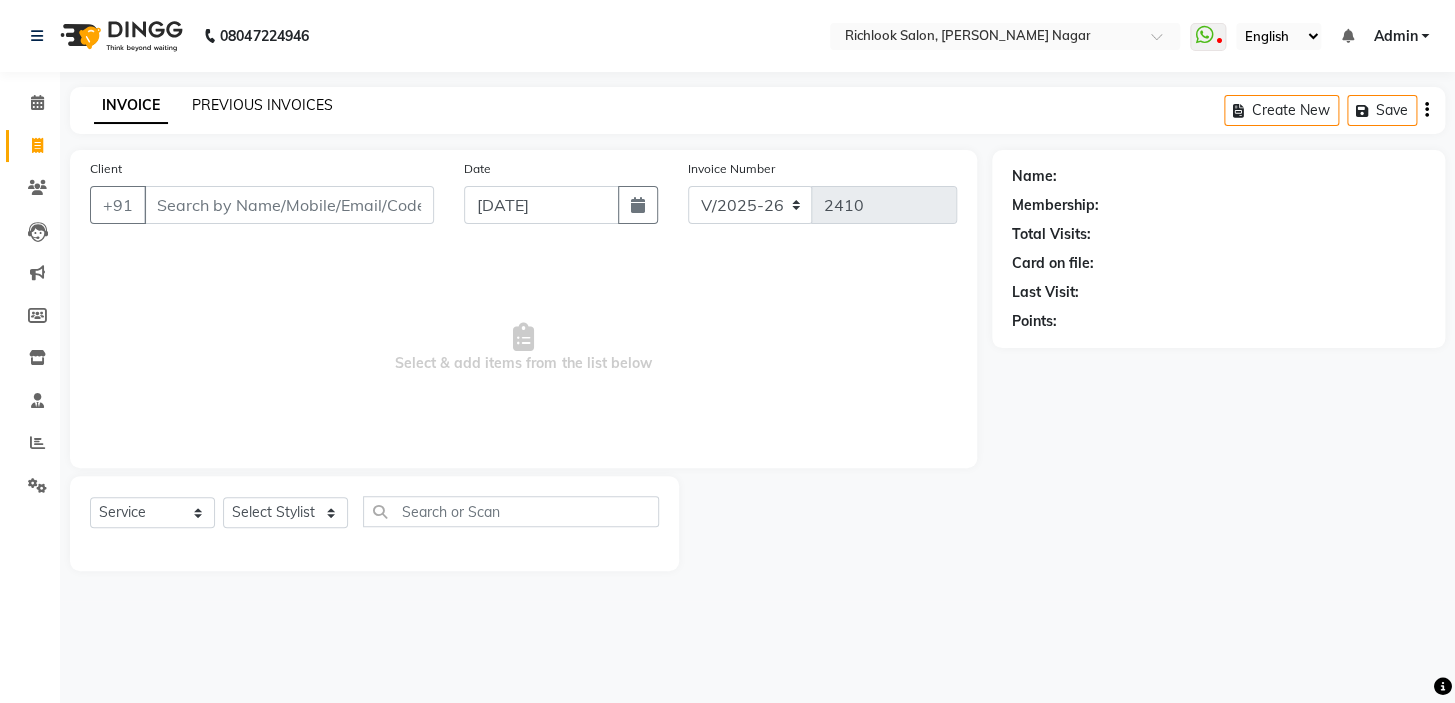 click on "PREVIOUS INVOICES" 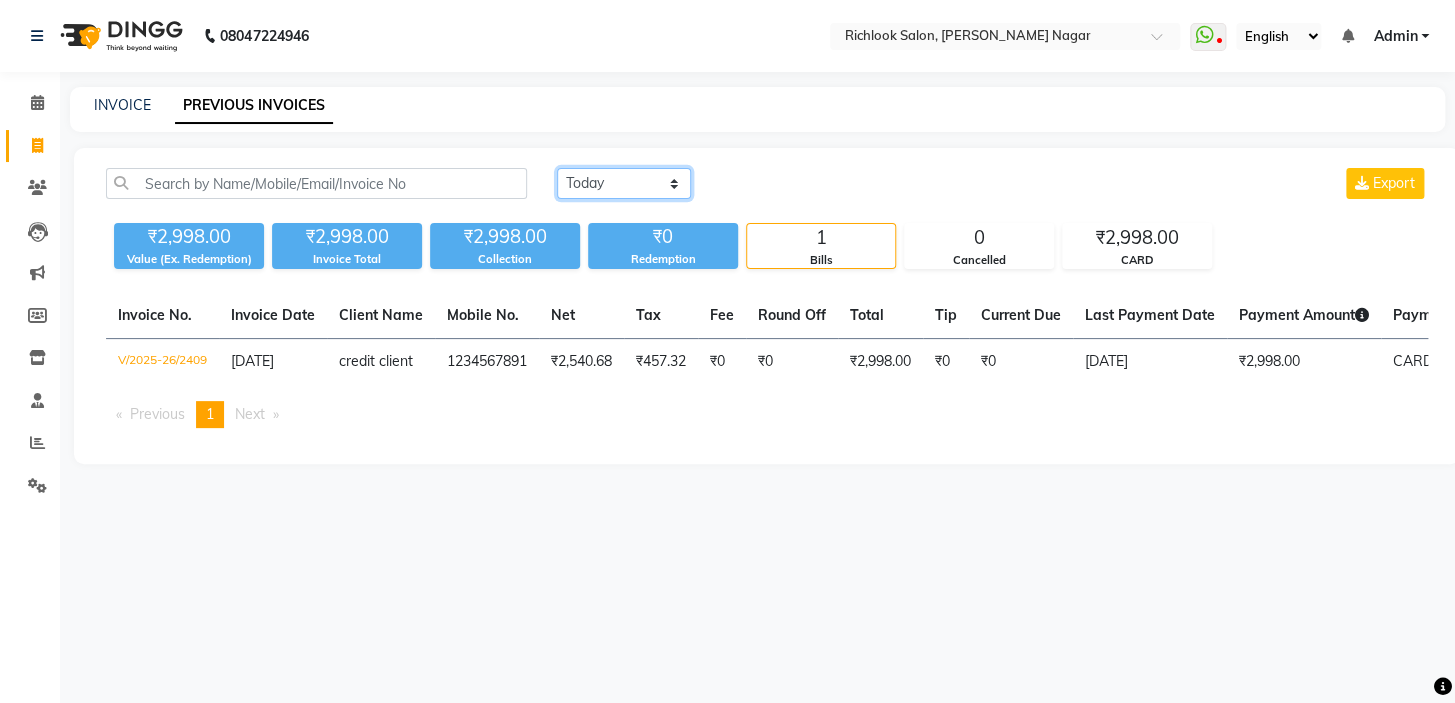 click on "Today Yesterday Custom Range" 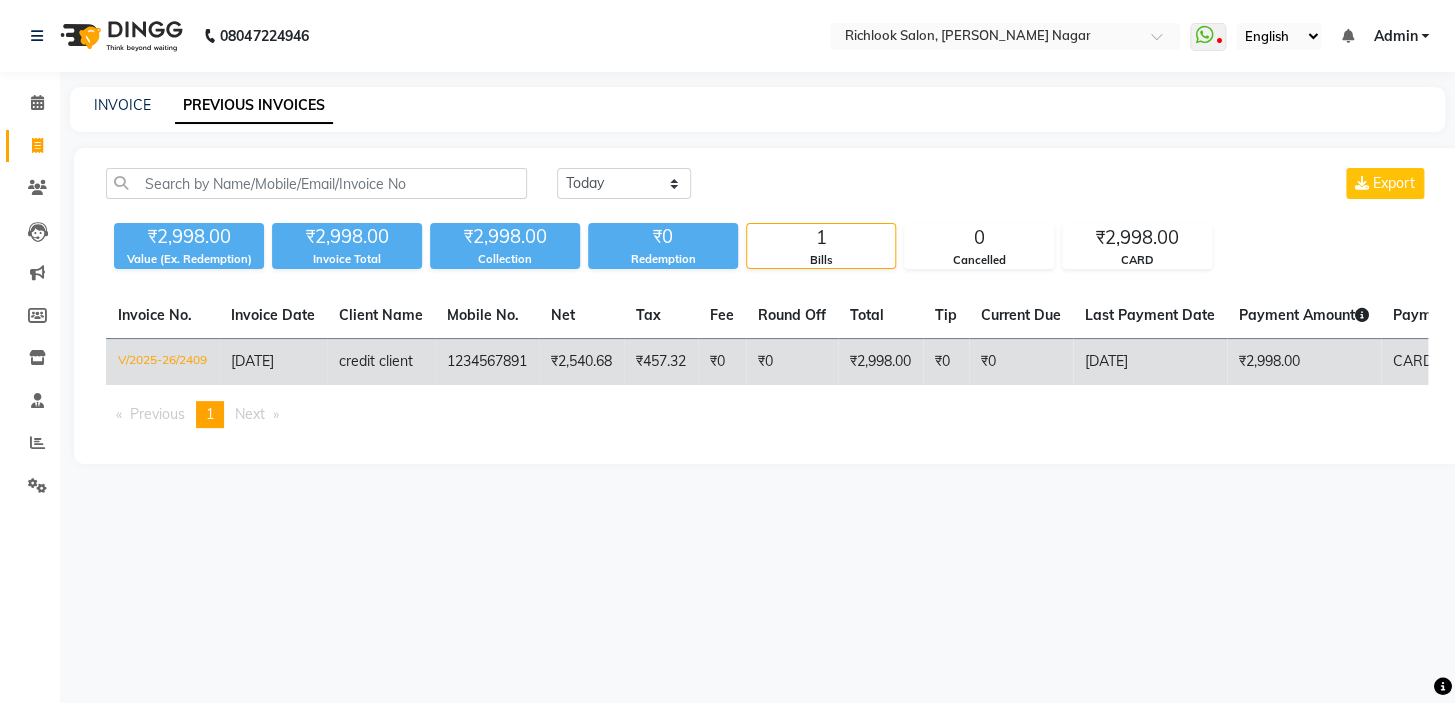 click on "[DATE]" 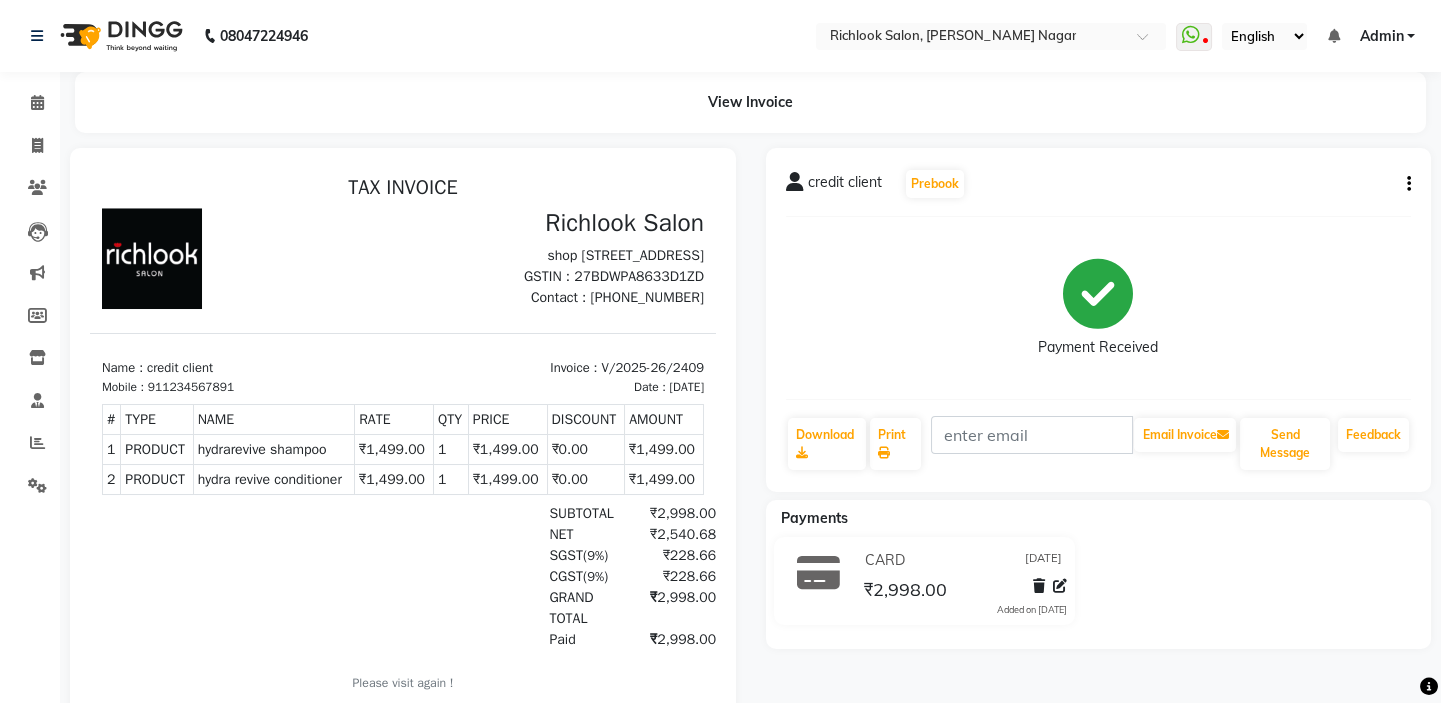 scroll, scrollTop: 0, scrollLeft: 0, axis: both 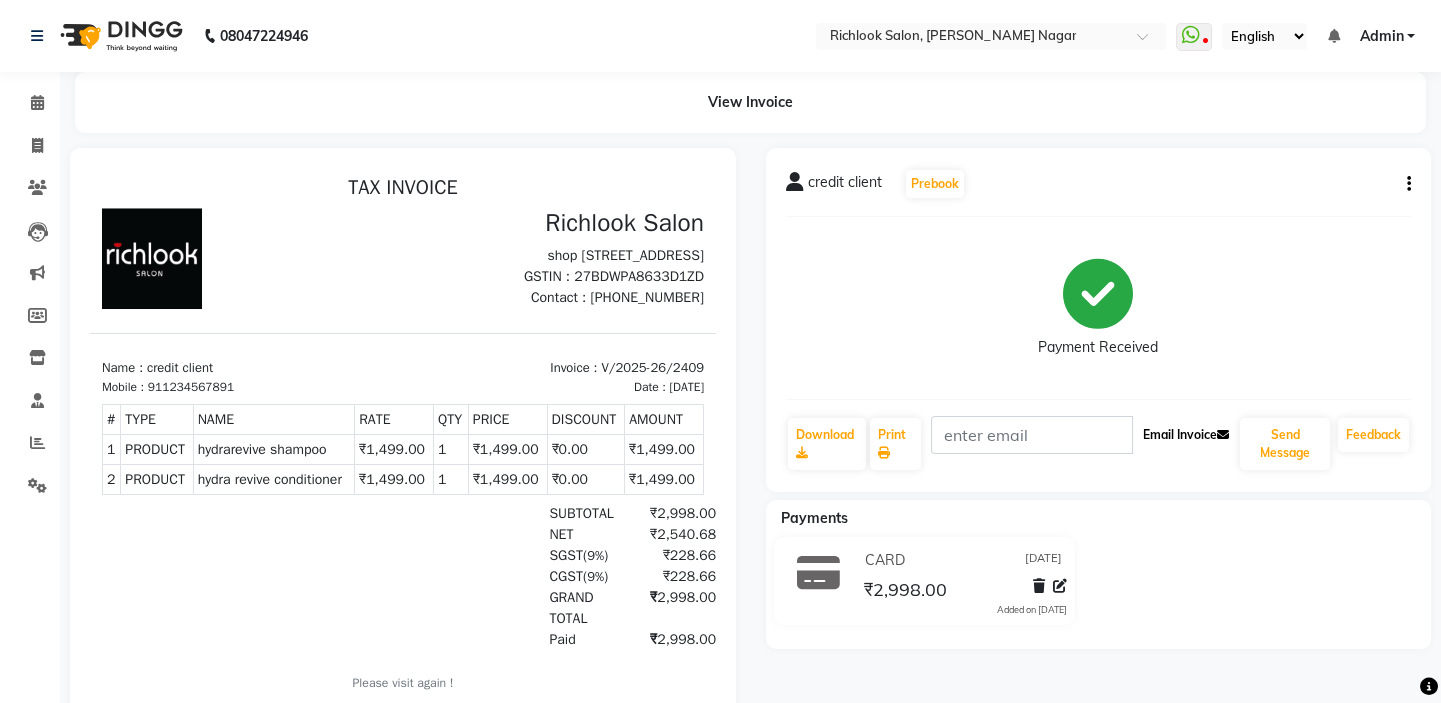 click on "Email Invoice" 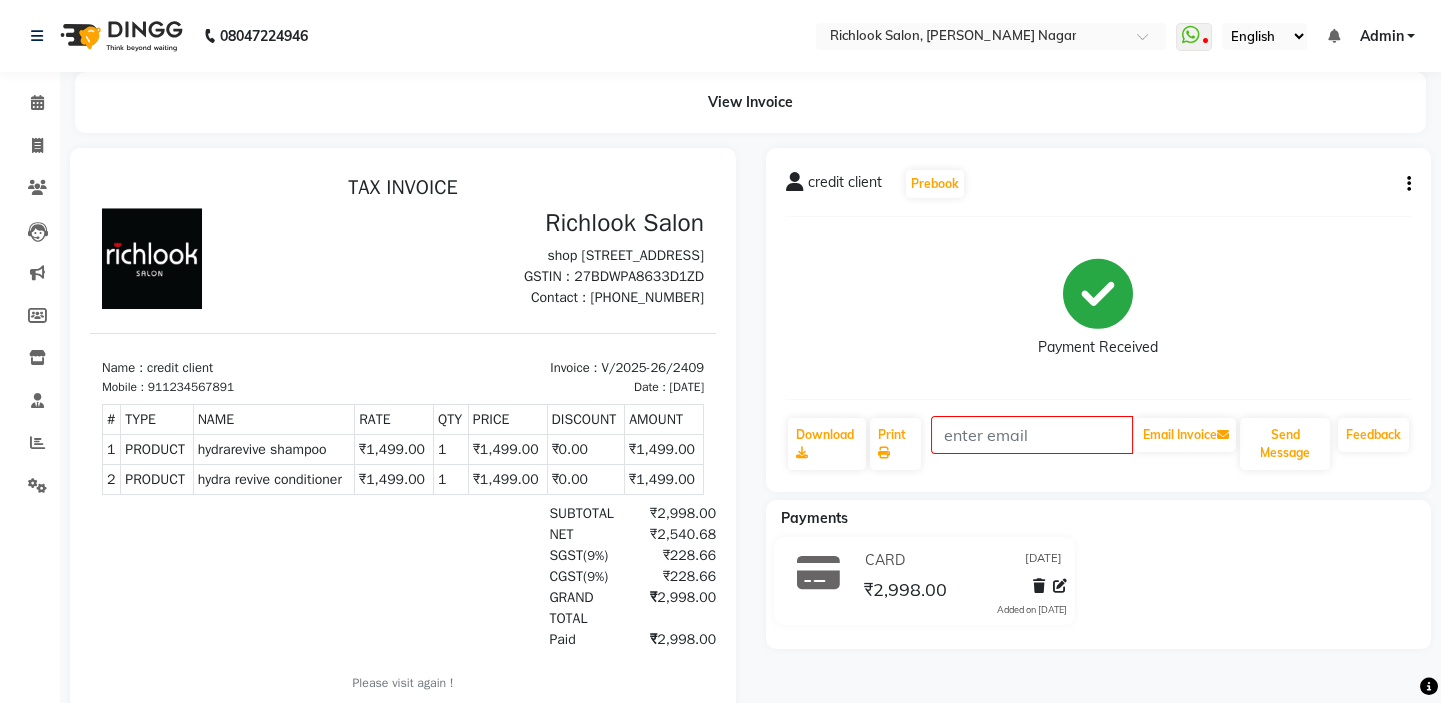 drag, startPoint x: 1138, startPoint y: 518, endPoint x: 1253, endPoint y: 482, distance: 120.50311 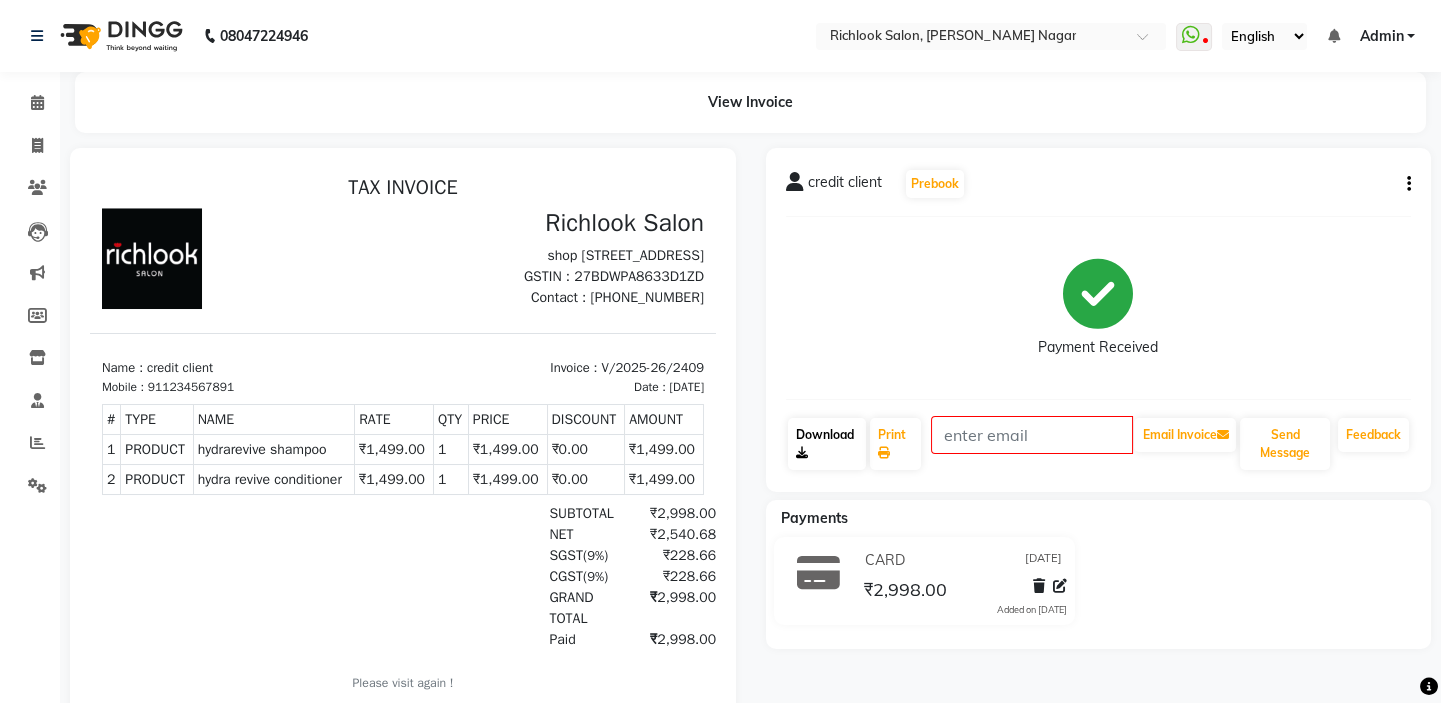 click on "Download" 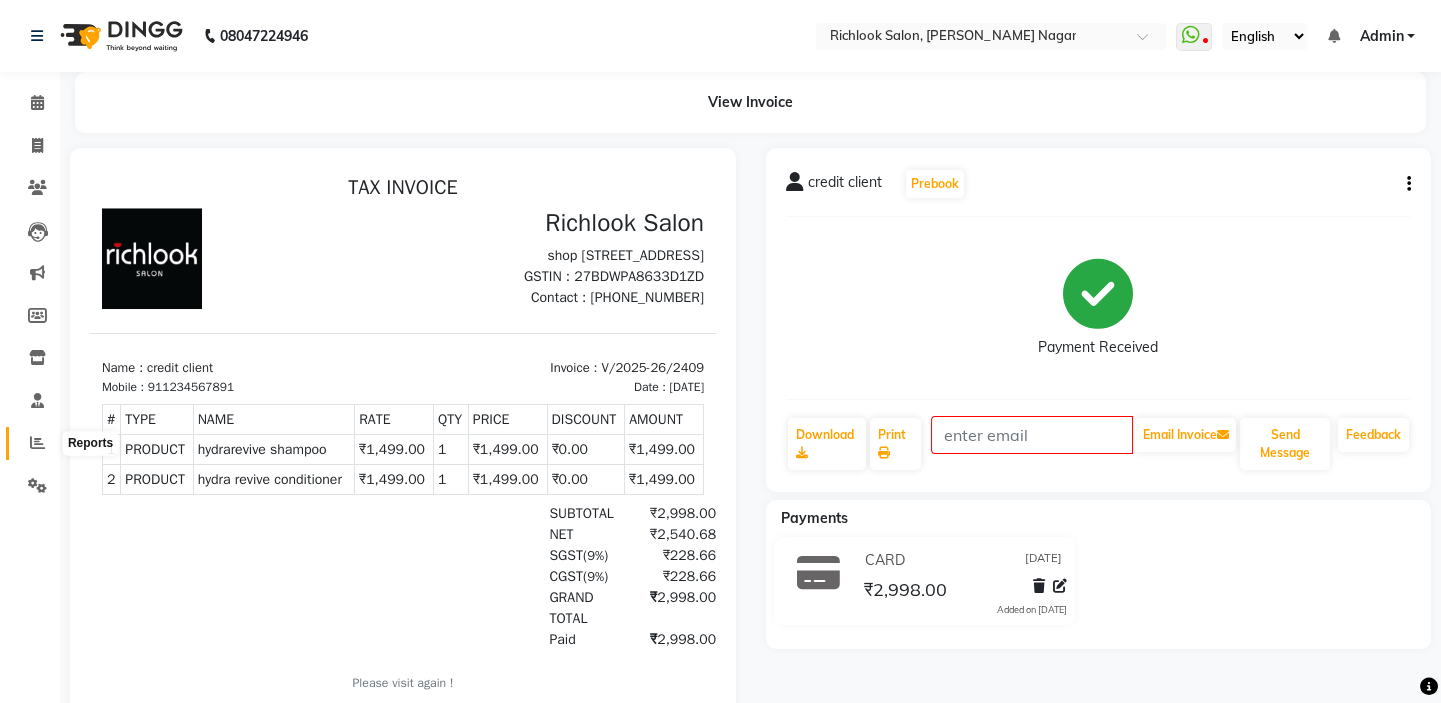 click 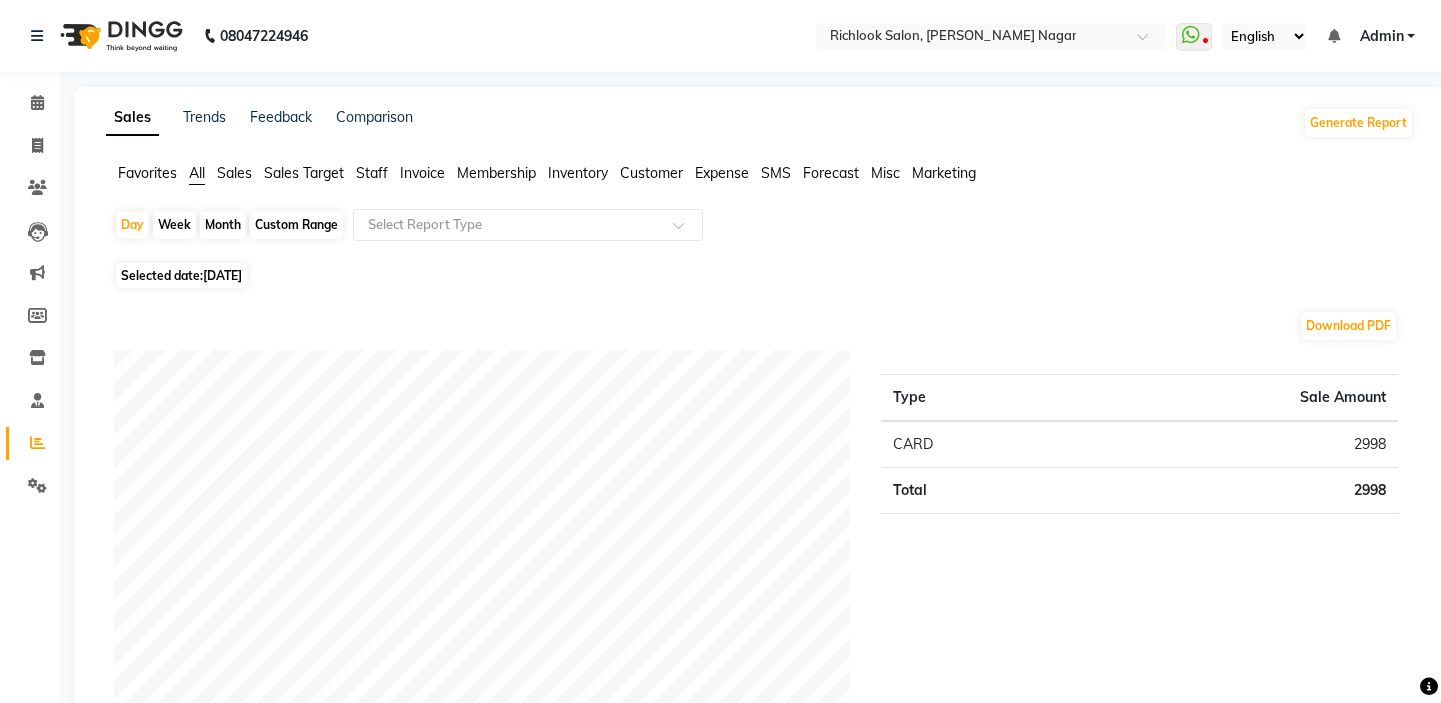 click on "Selected date:  10-07-2025" 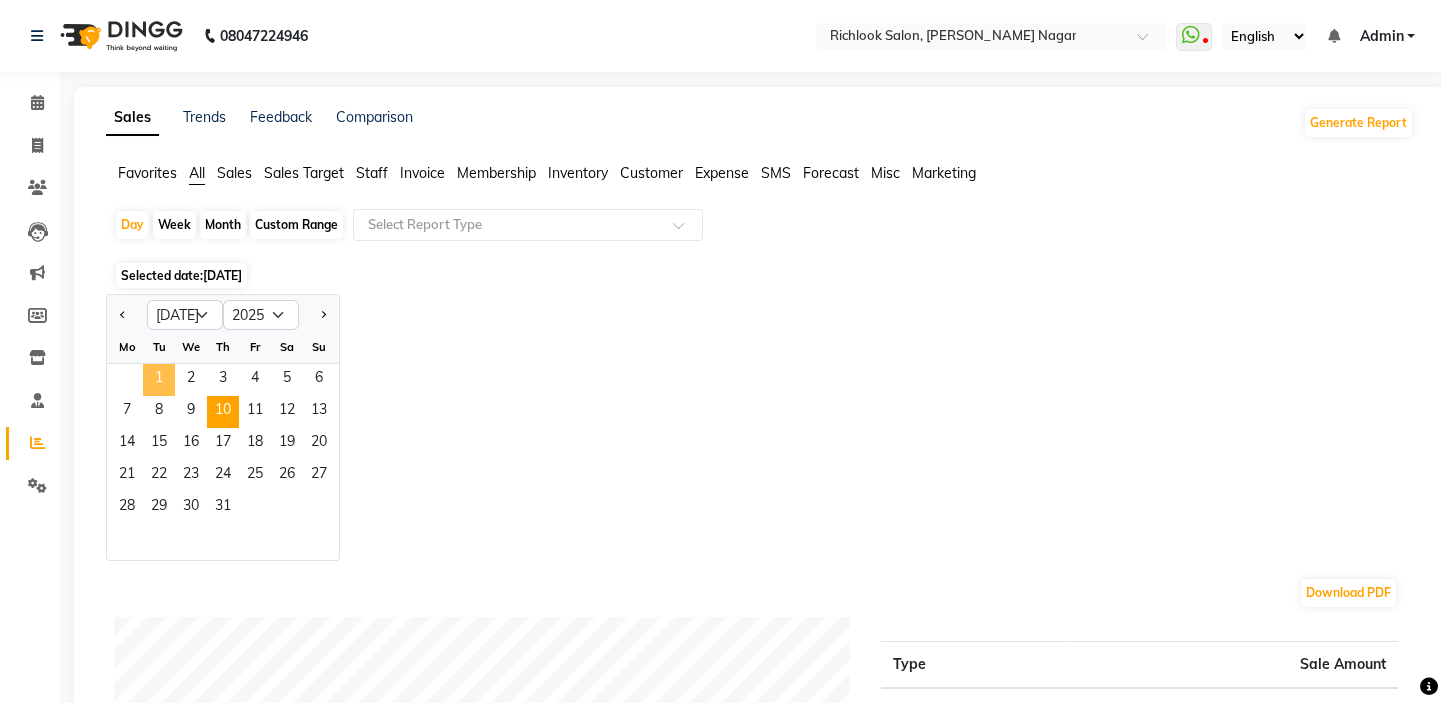 click on "1" 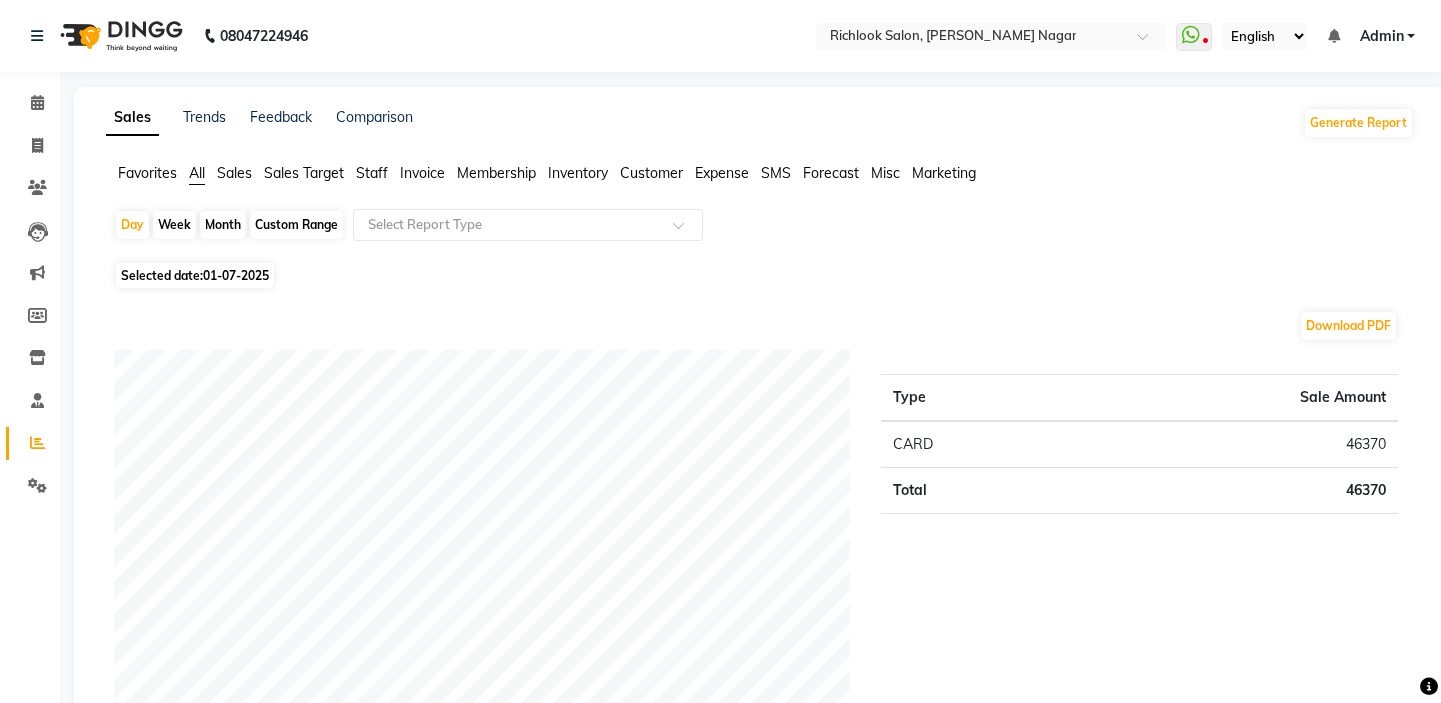 click on "Month" 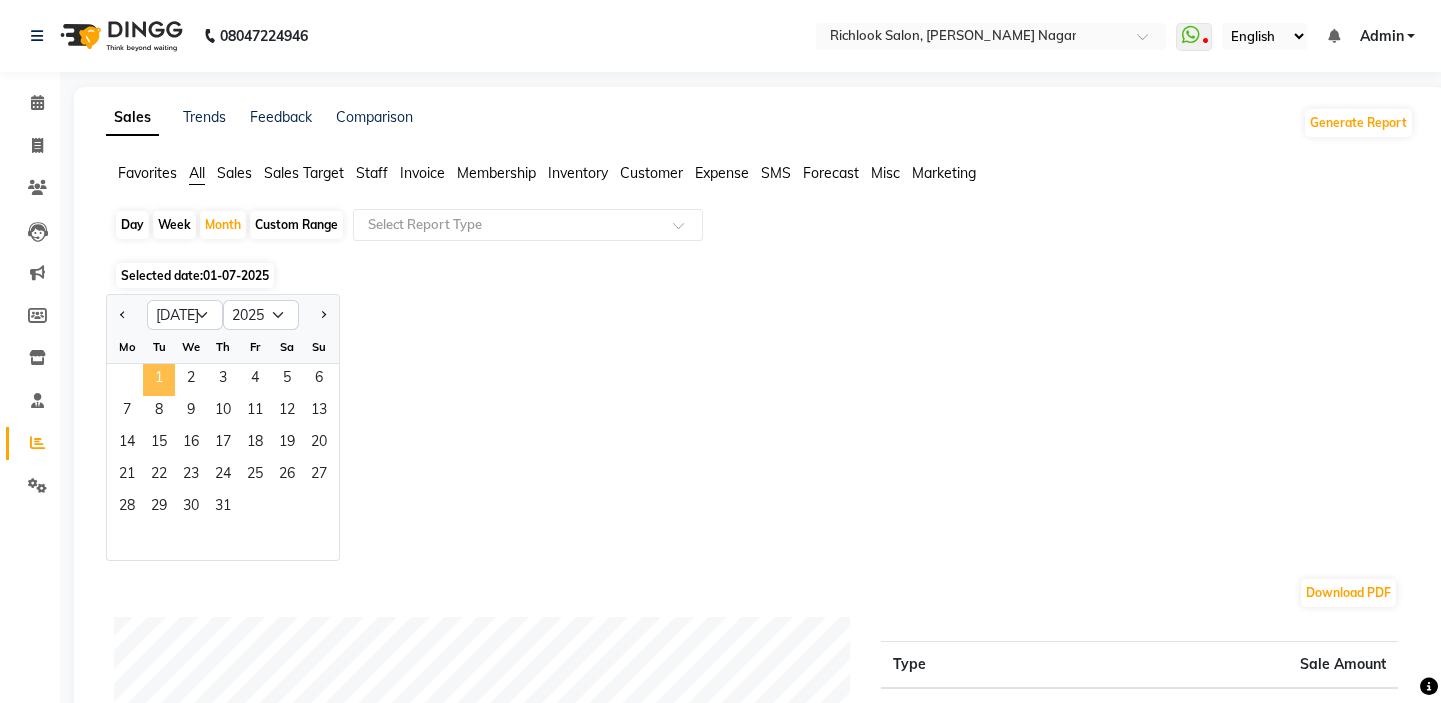 click on "1" 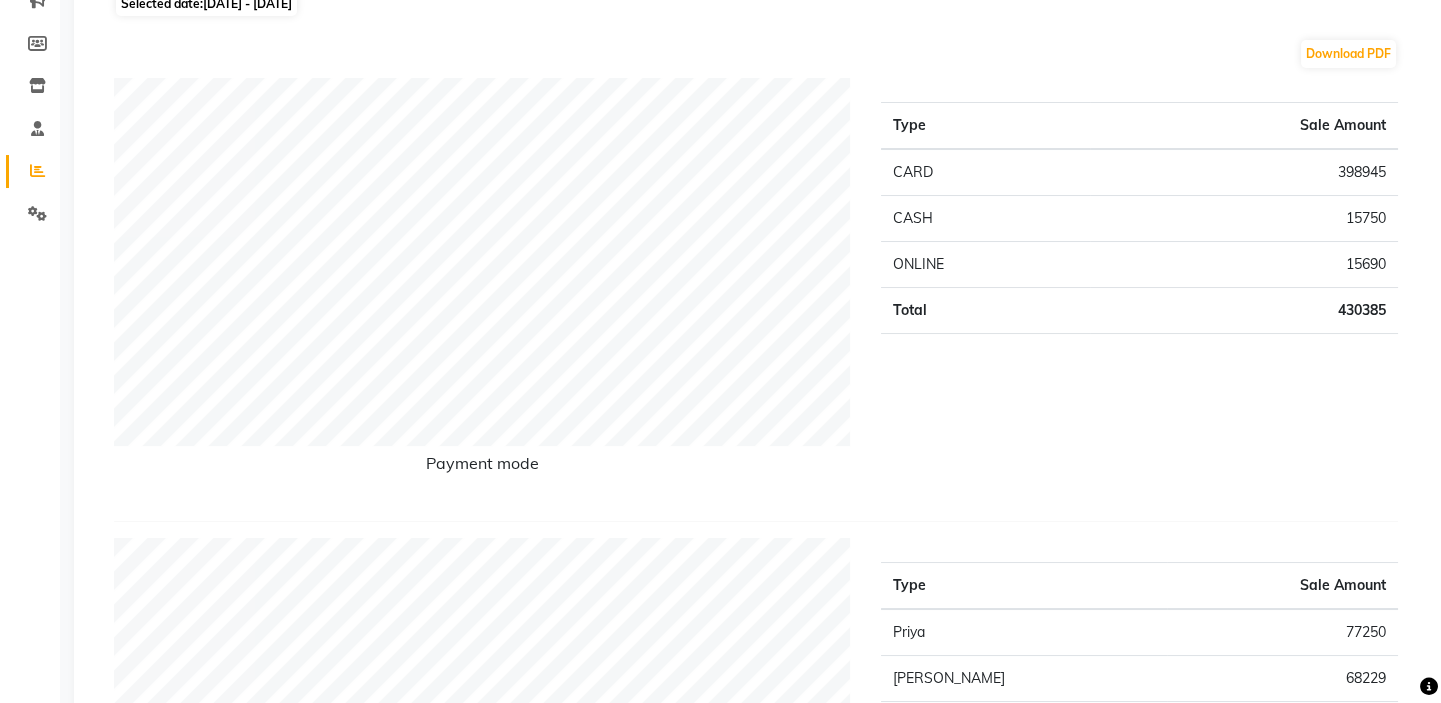 scroll, scrollTop: 363, scrollLeft: 0, axis: vertical 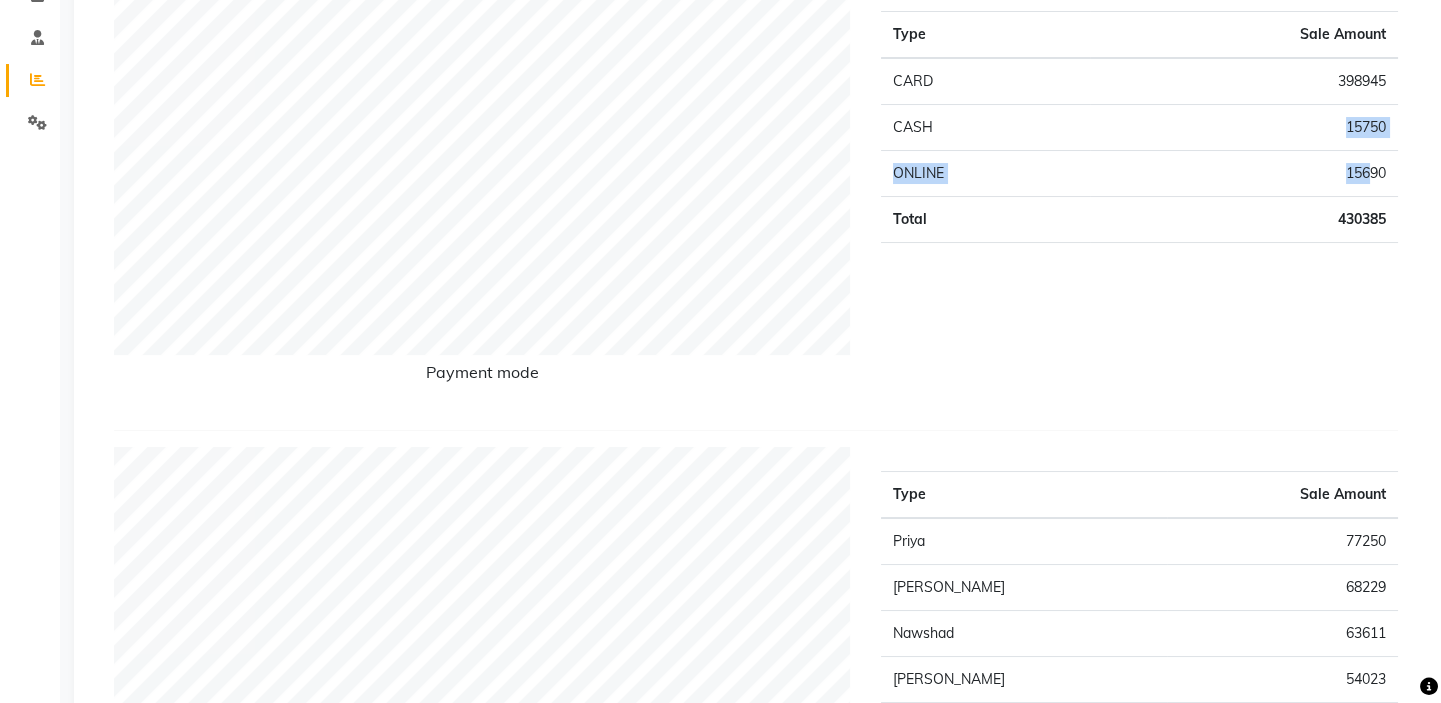drag, startPoint x: 1337, startPoint y: 124, endPoint x: 1369, endPoint y: 164, distance: 51.224995 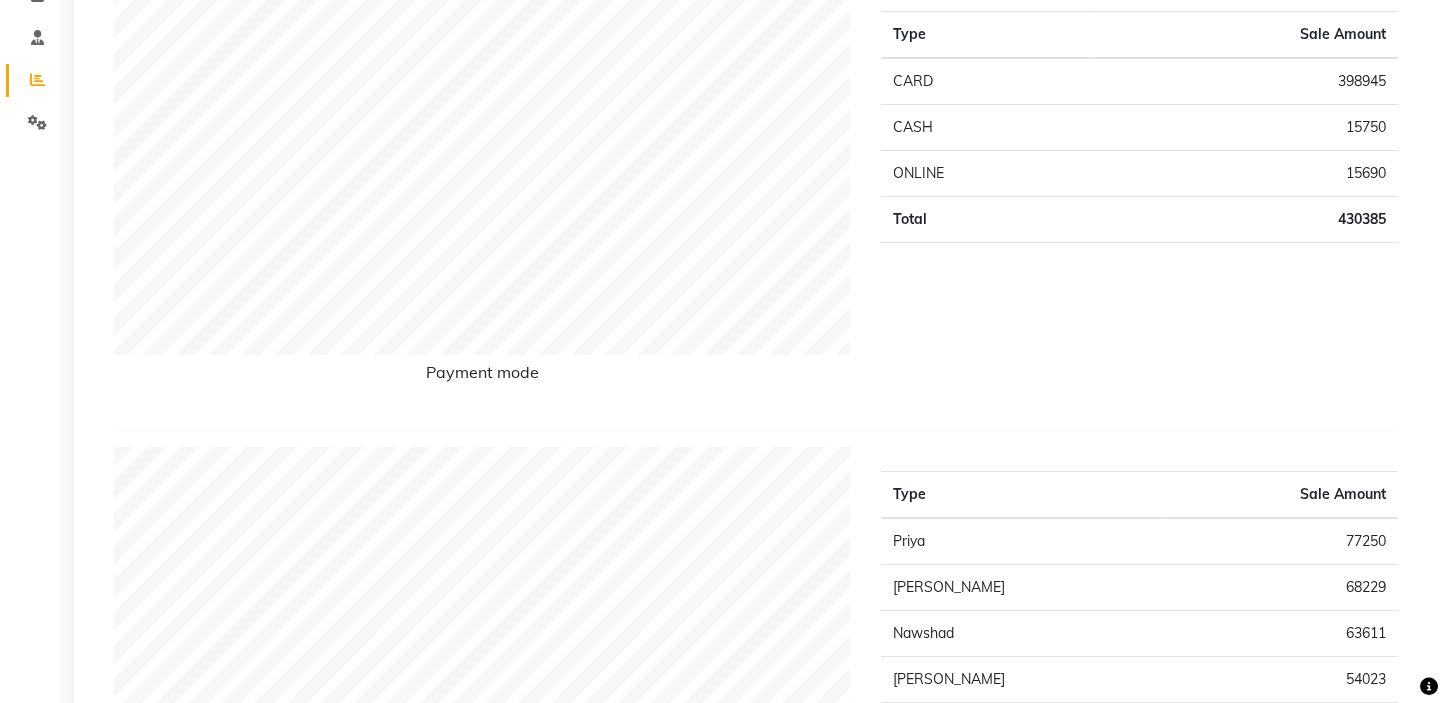 drag, startPoint x: 1347, startPoint y: 74, endPoint x: 1354, endPoint y: 113, distance: 39.623226 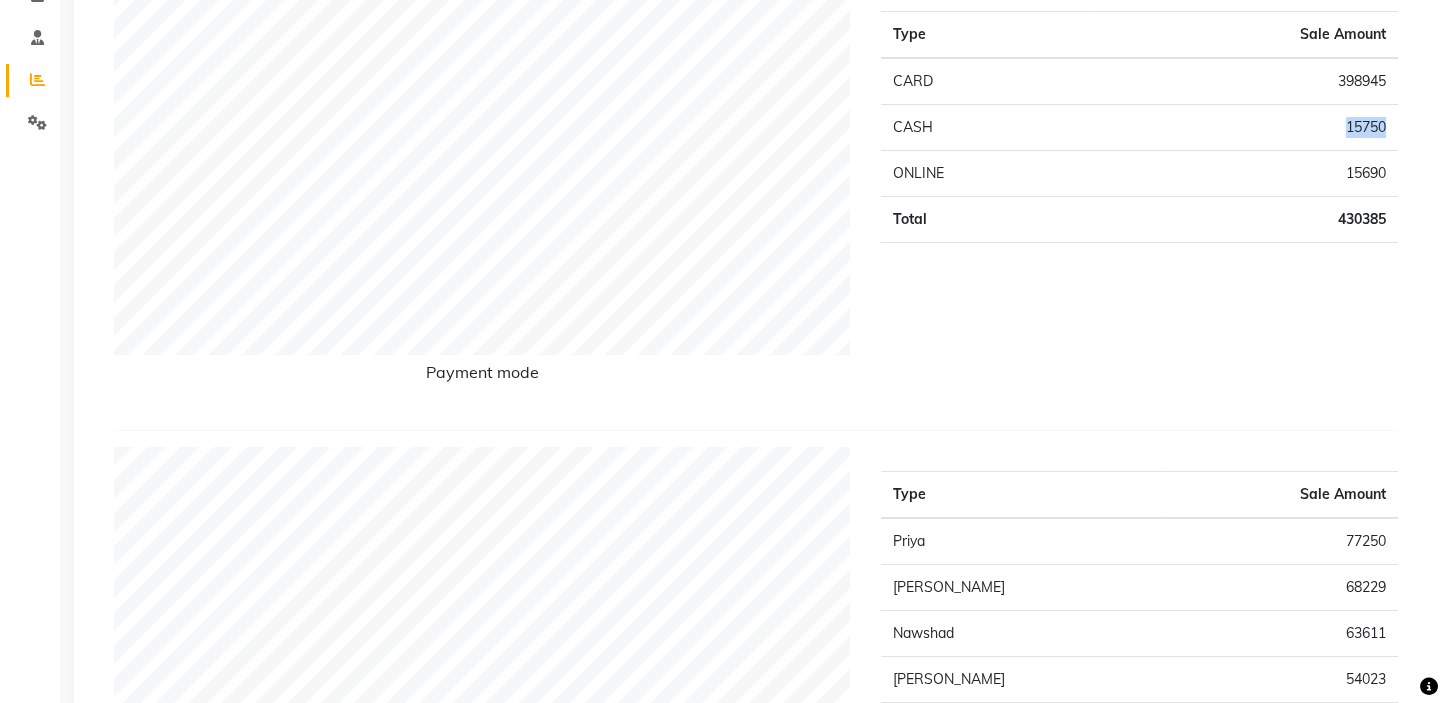 drag, startPoint x: 1337, startPoint y: 121, endPoint x: 1160, endPoint y: 281, distance: 238.59799 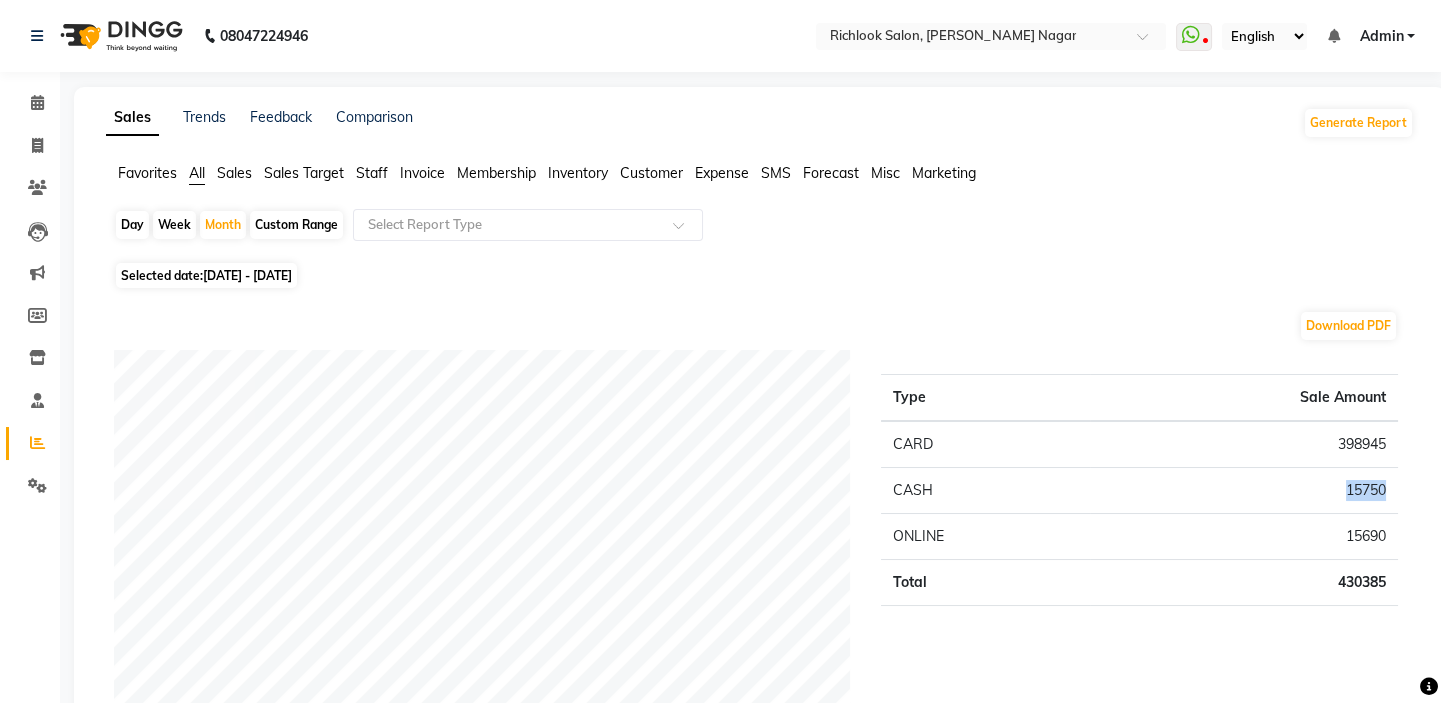 scroll, scrollTop: 0, scrollLeft: 0, axis: both 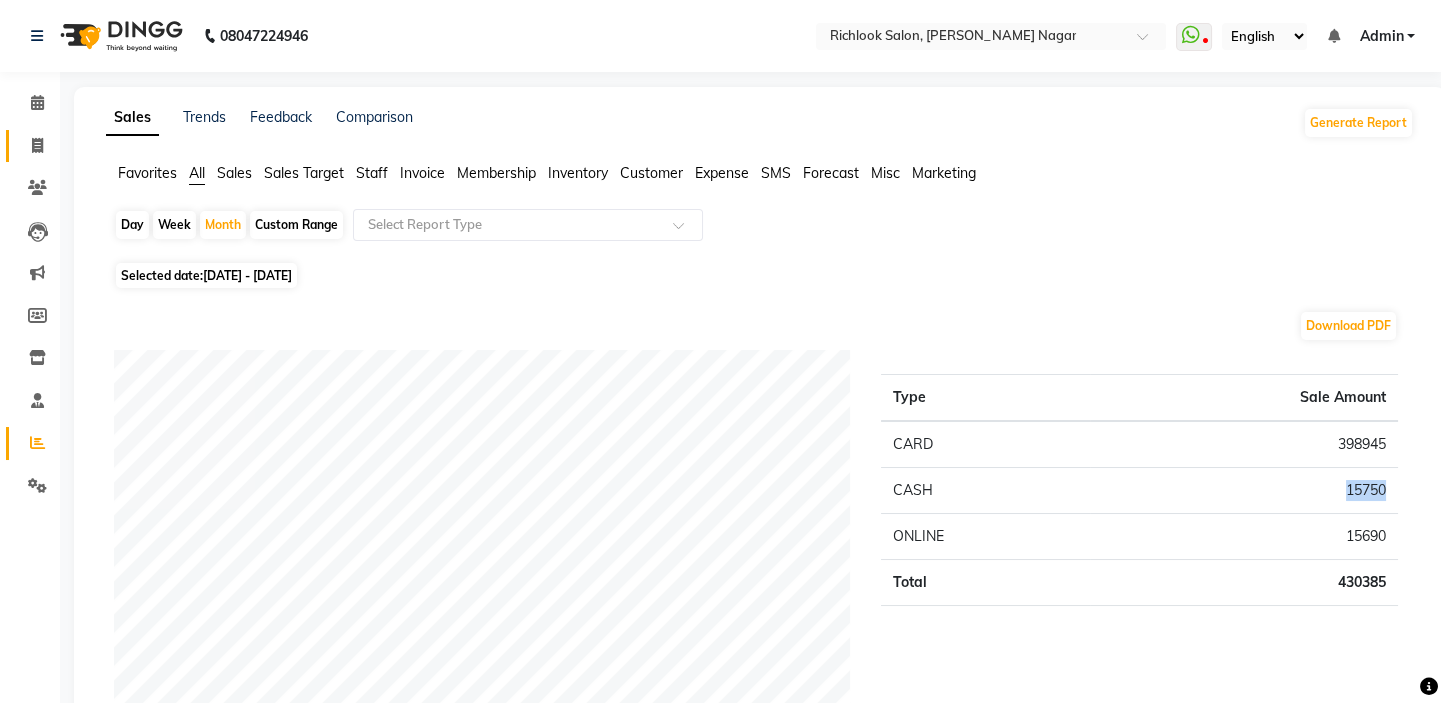 click 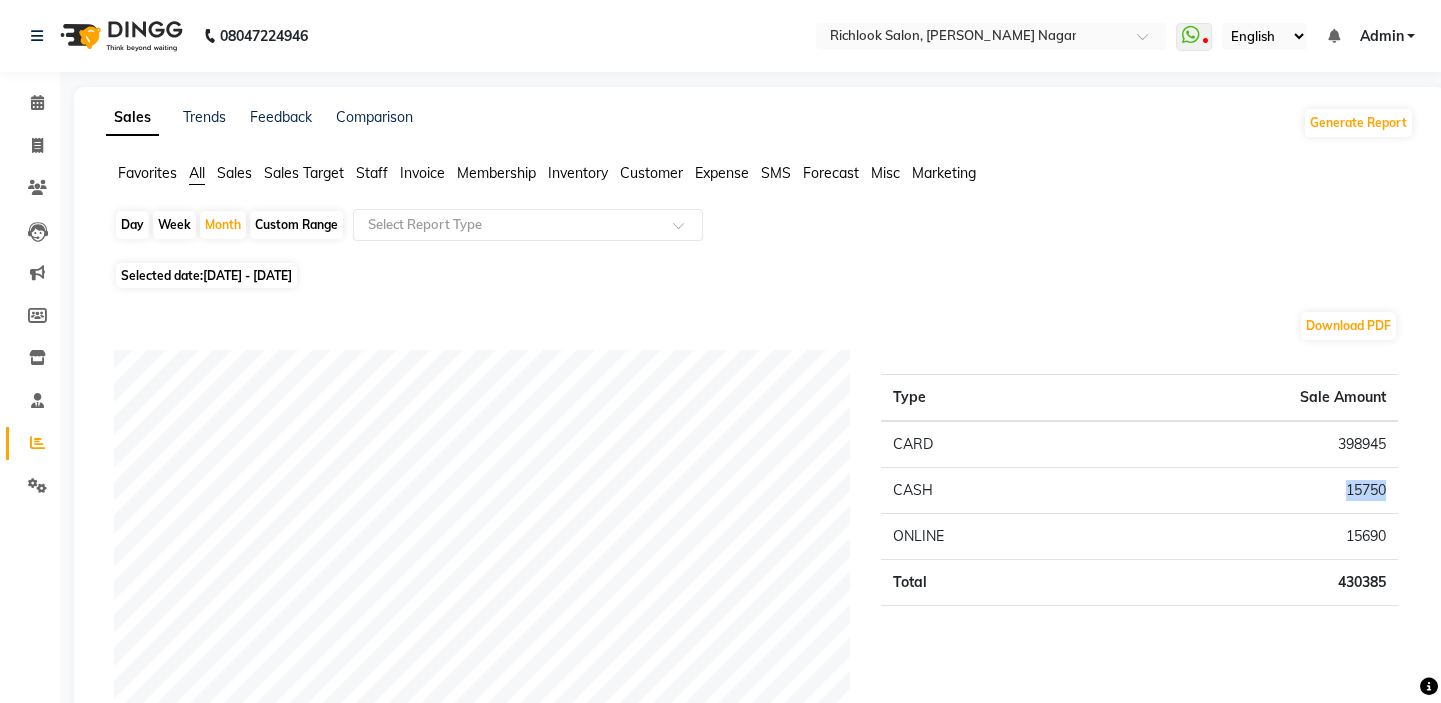 select on "service" 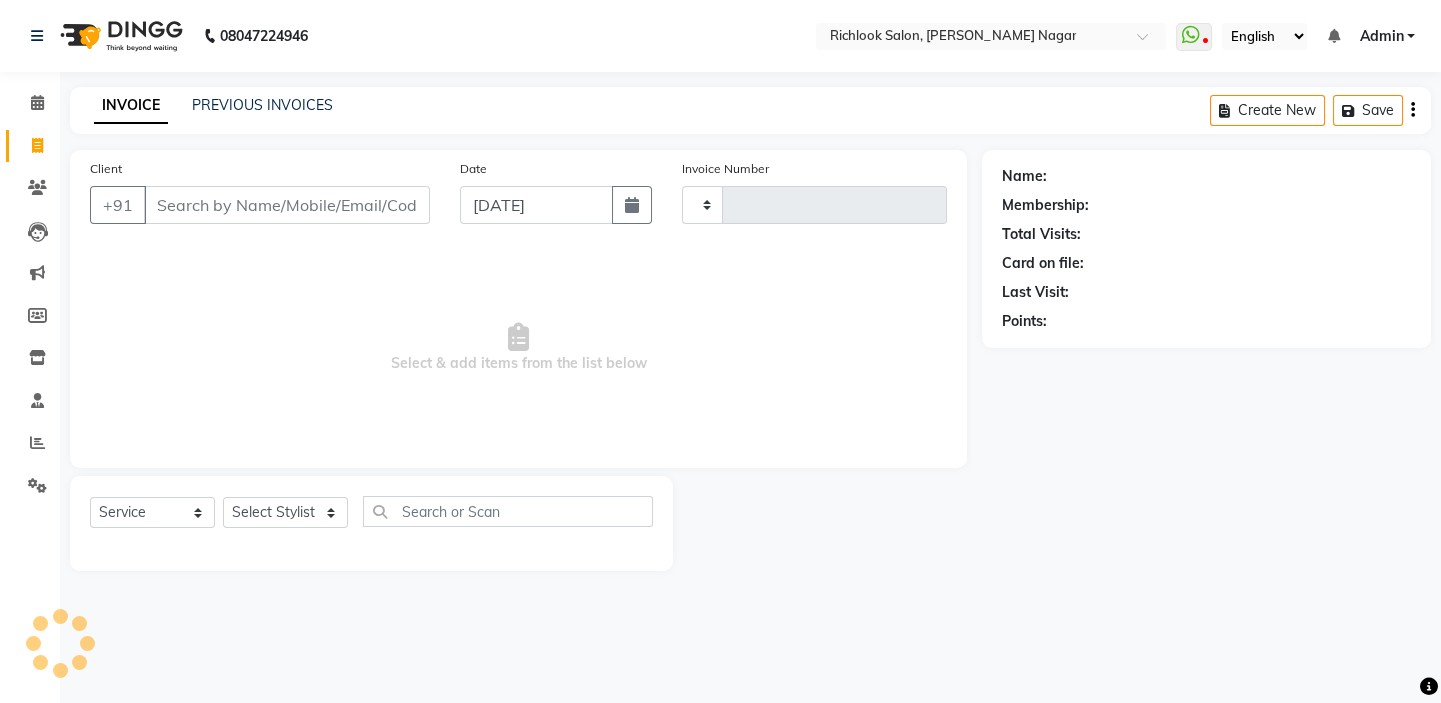 type on "2410" 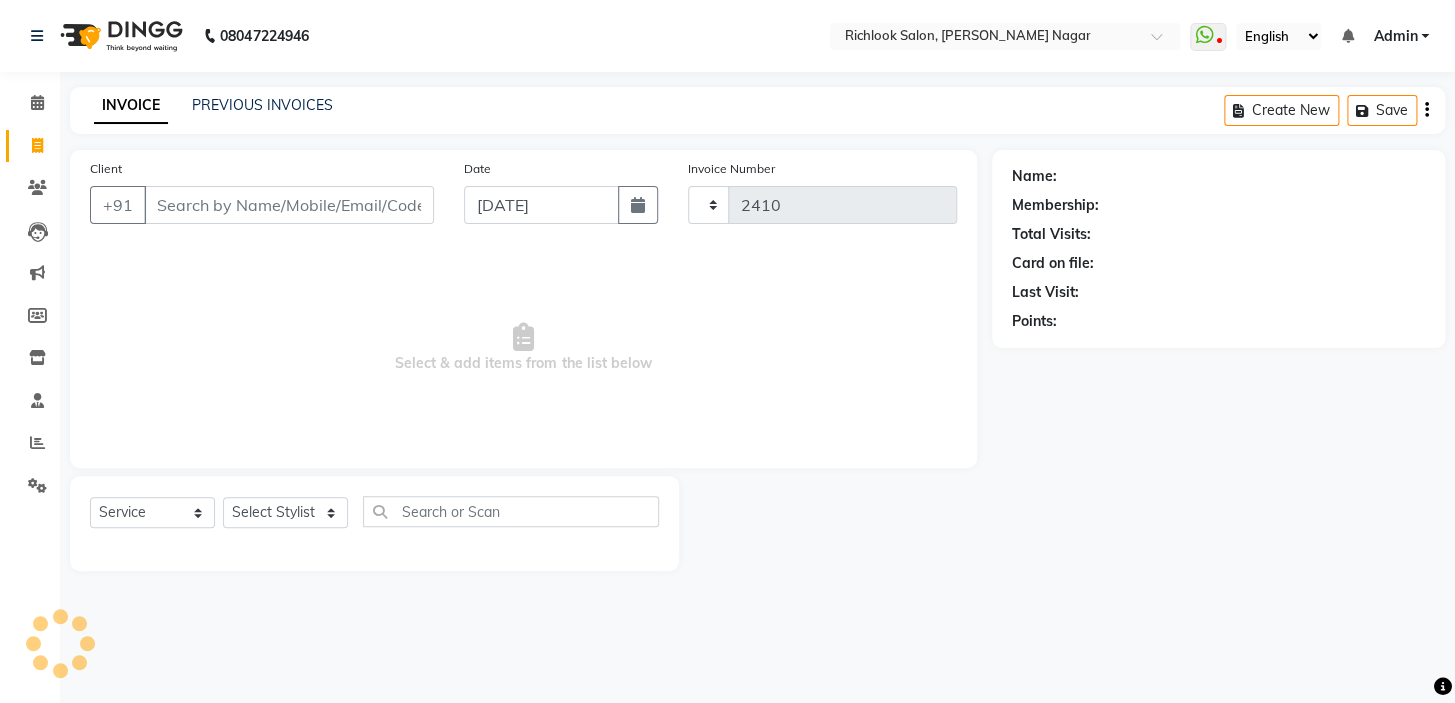 select on "6917" 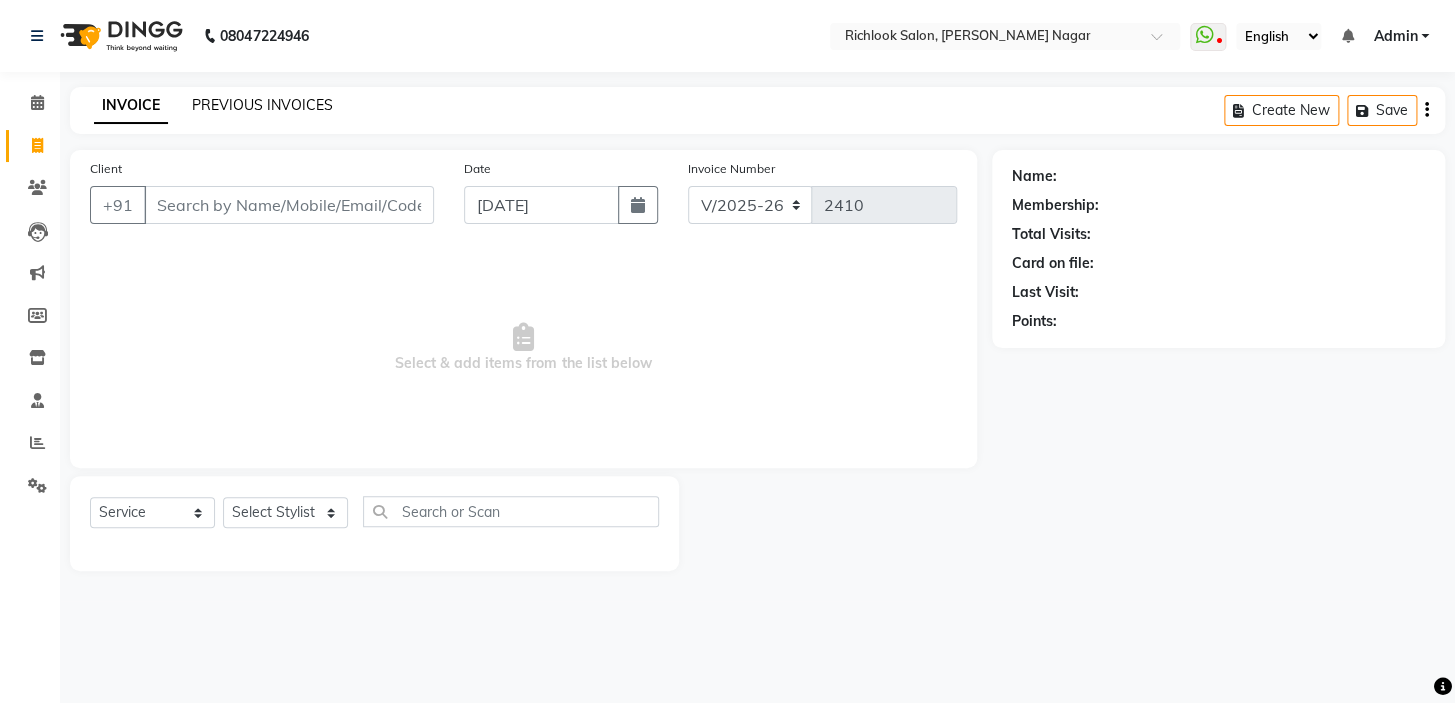 click on "PREVIOUS INVOICES" 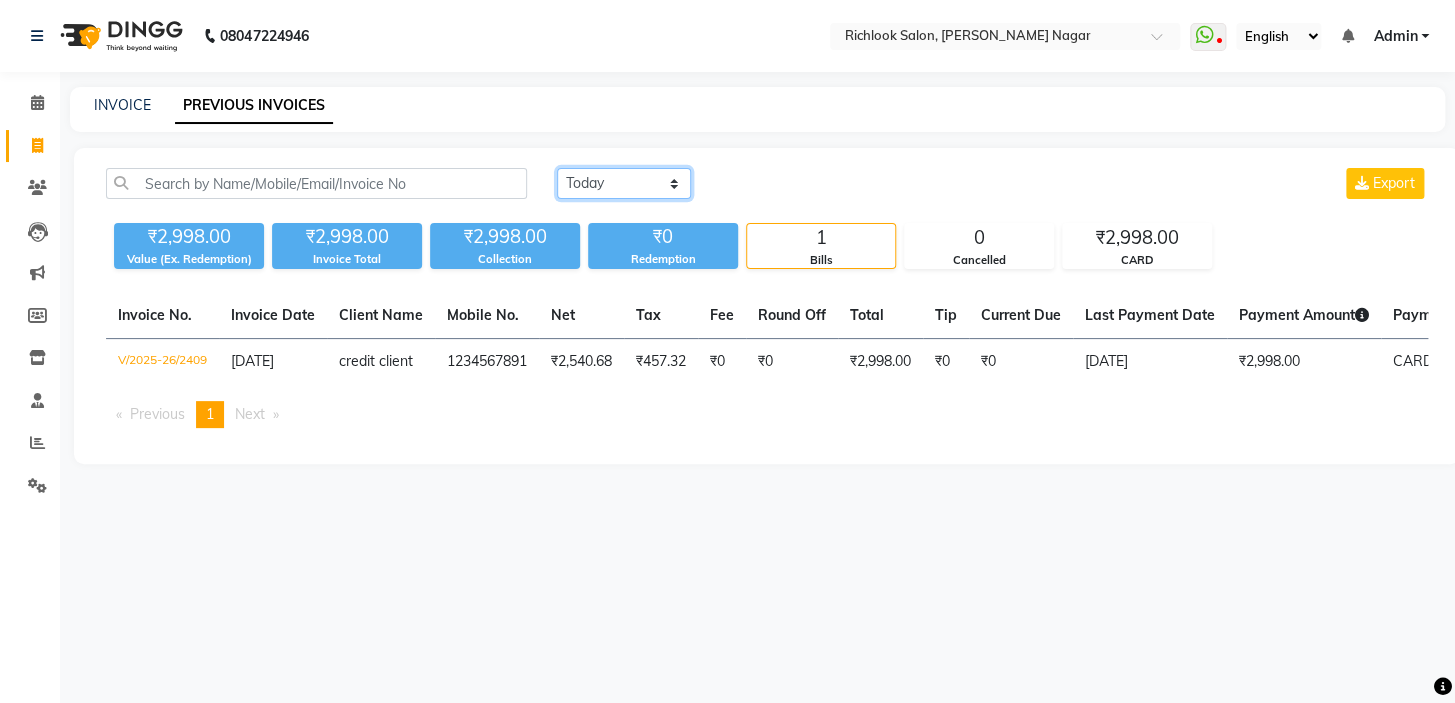 click on "Today Yesterday Custom Range" 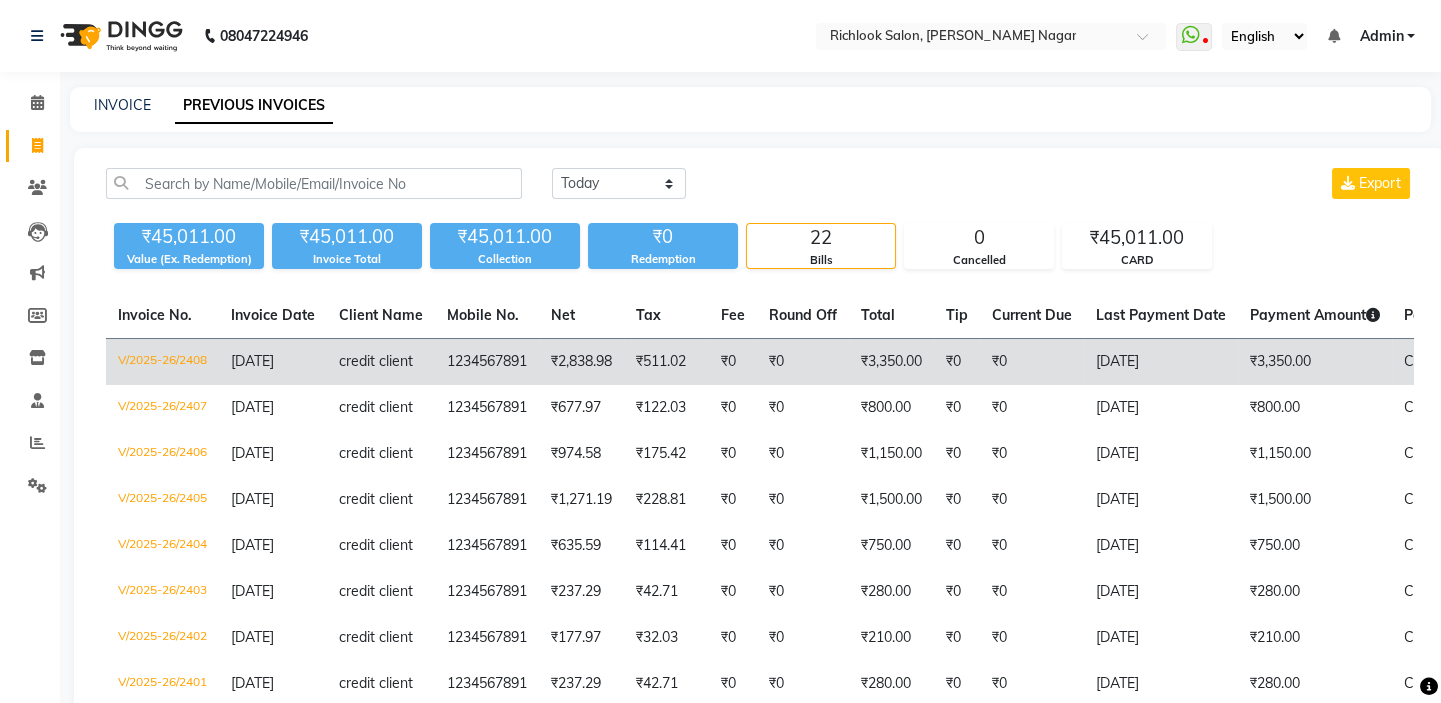 click on "₹3,350.00" 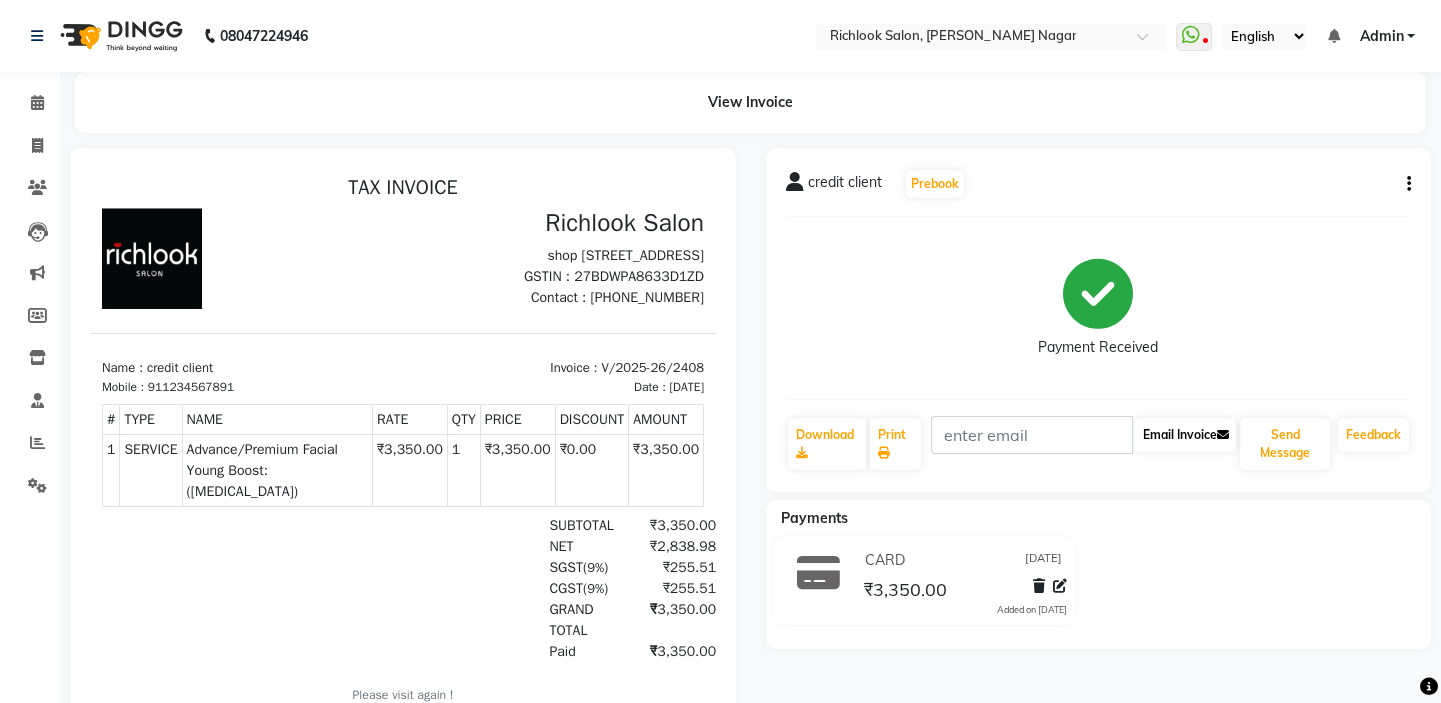 scroll, scrollTop: 0, scrollLeft: 0, axis: both 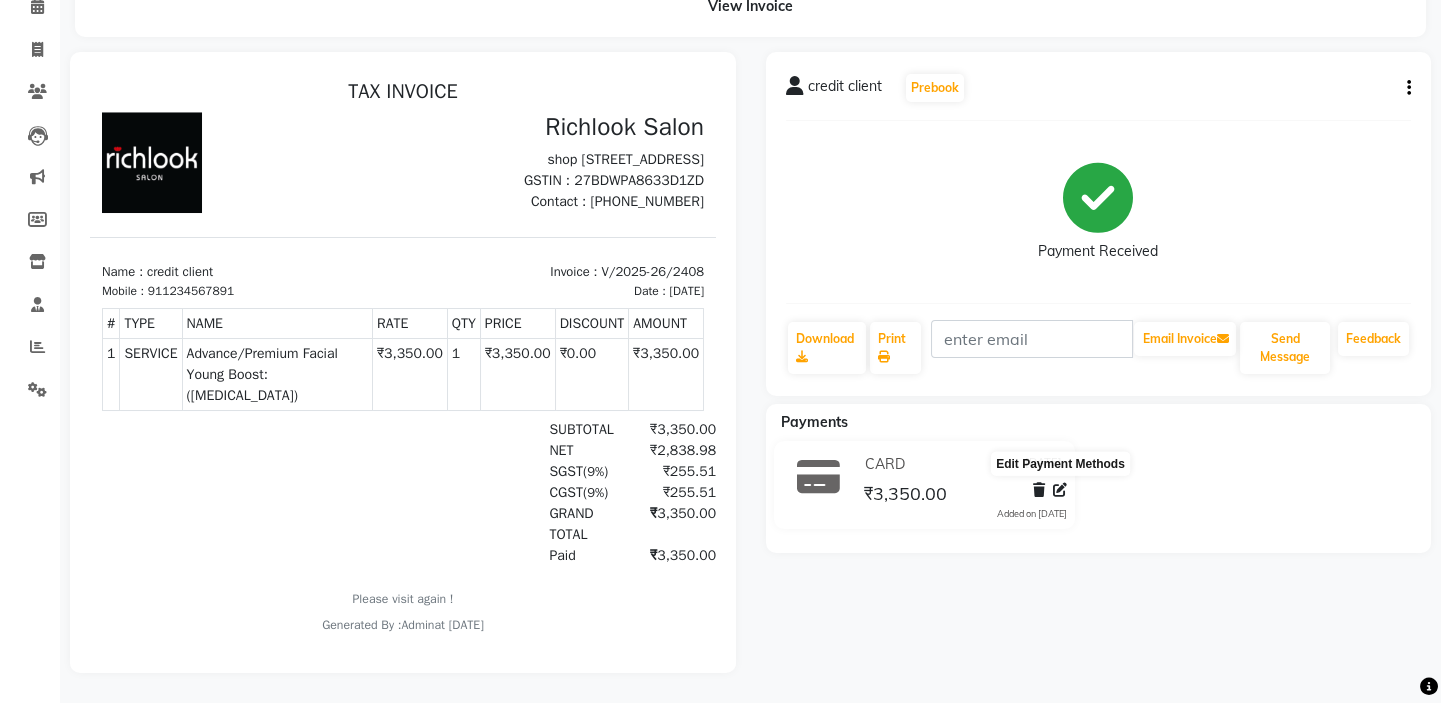 click 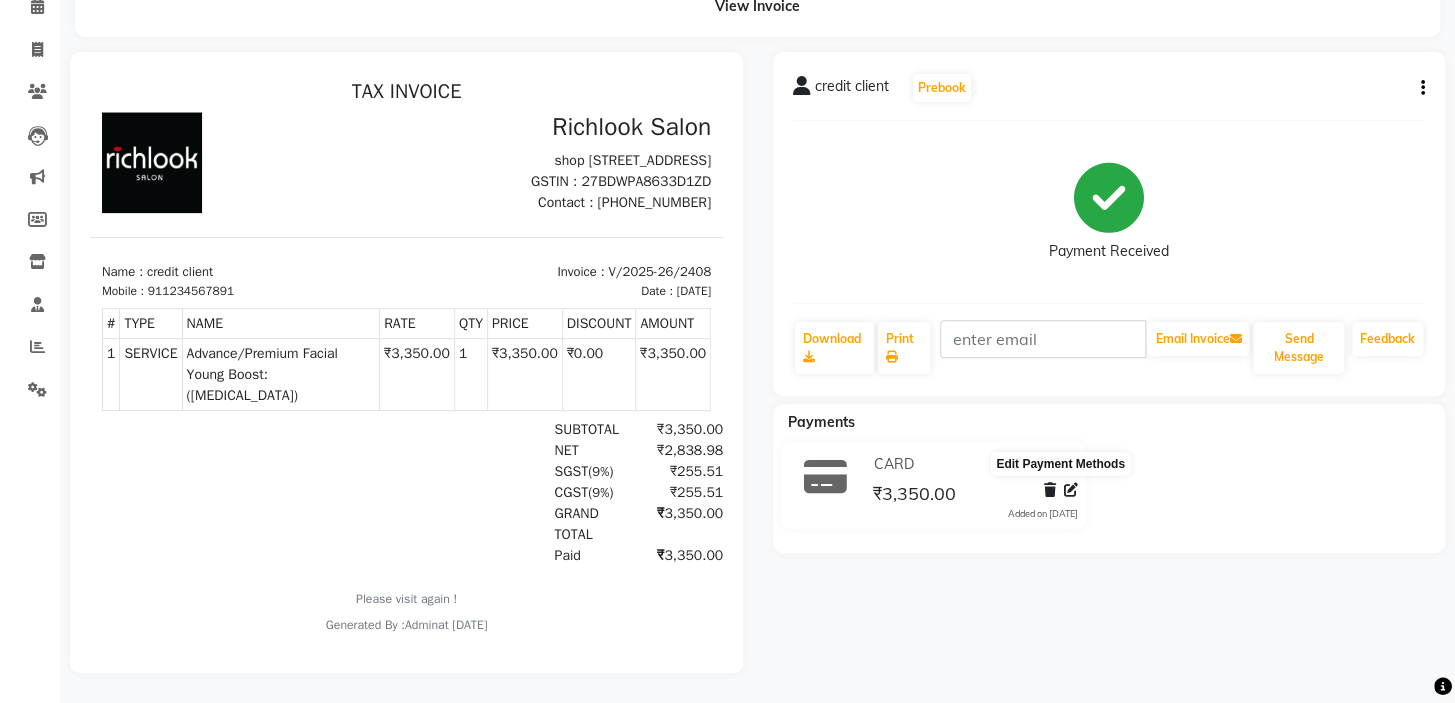 select on "2" 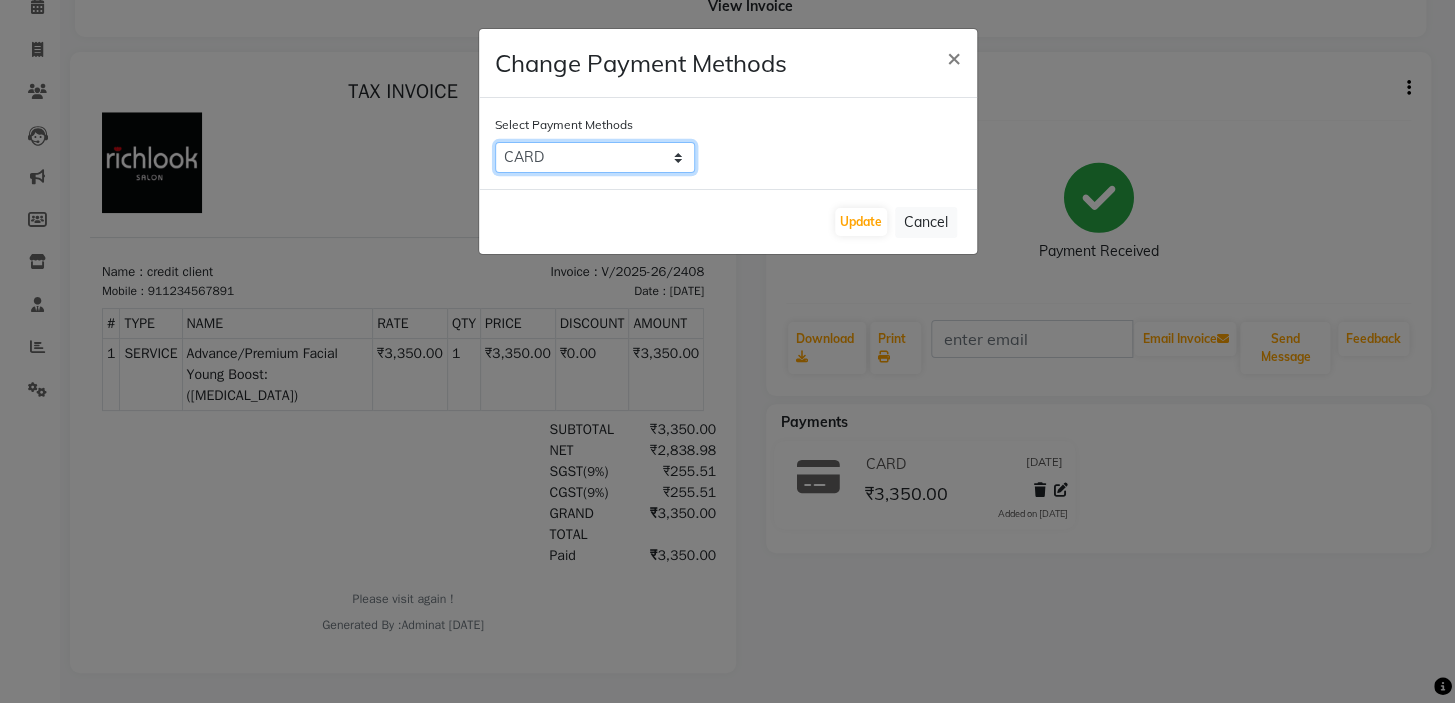 click on "CASH   CARD   ONLINE" 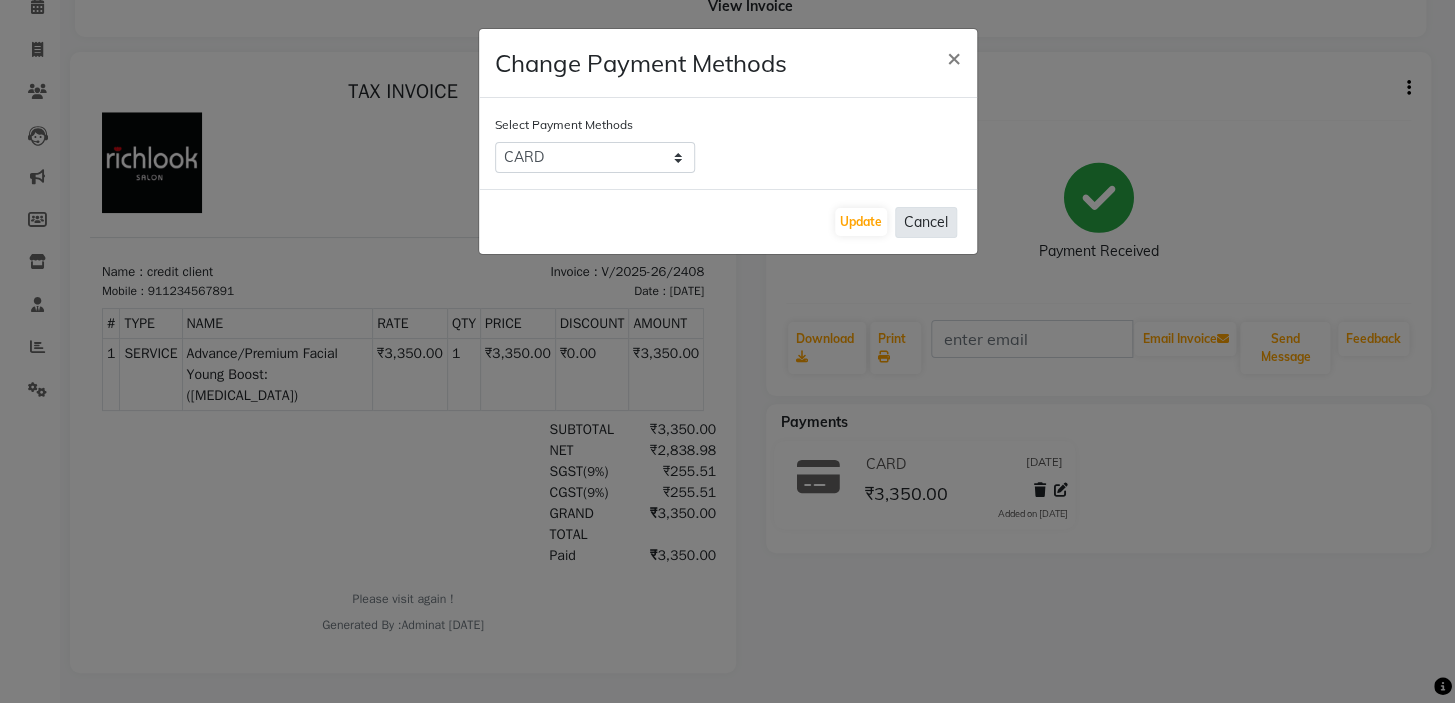 click on "Cancel" 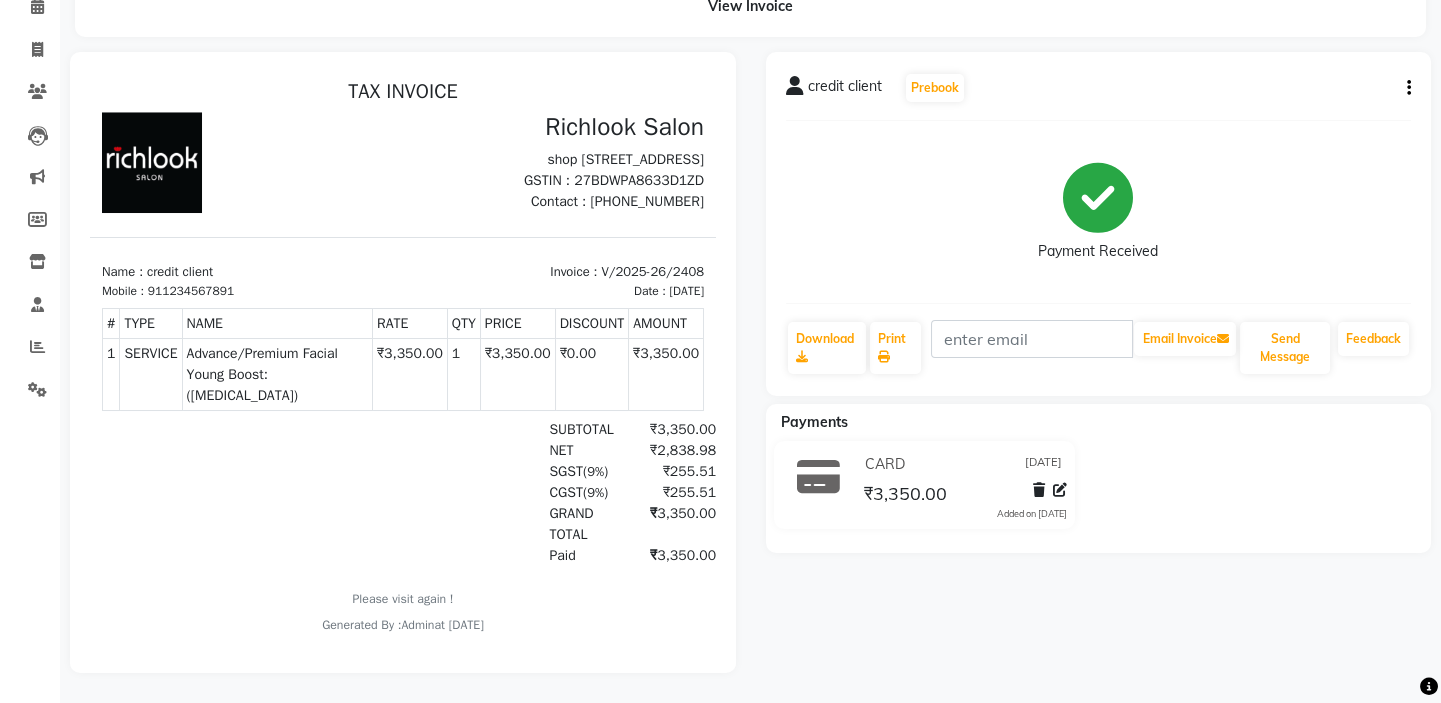 scroll, scrollTop: 15, scrollLeft: 0, axis: vertical 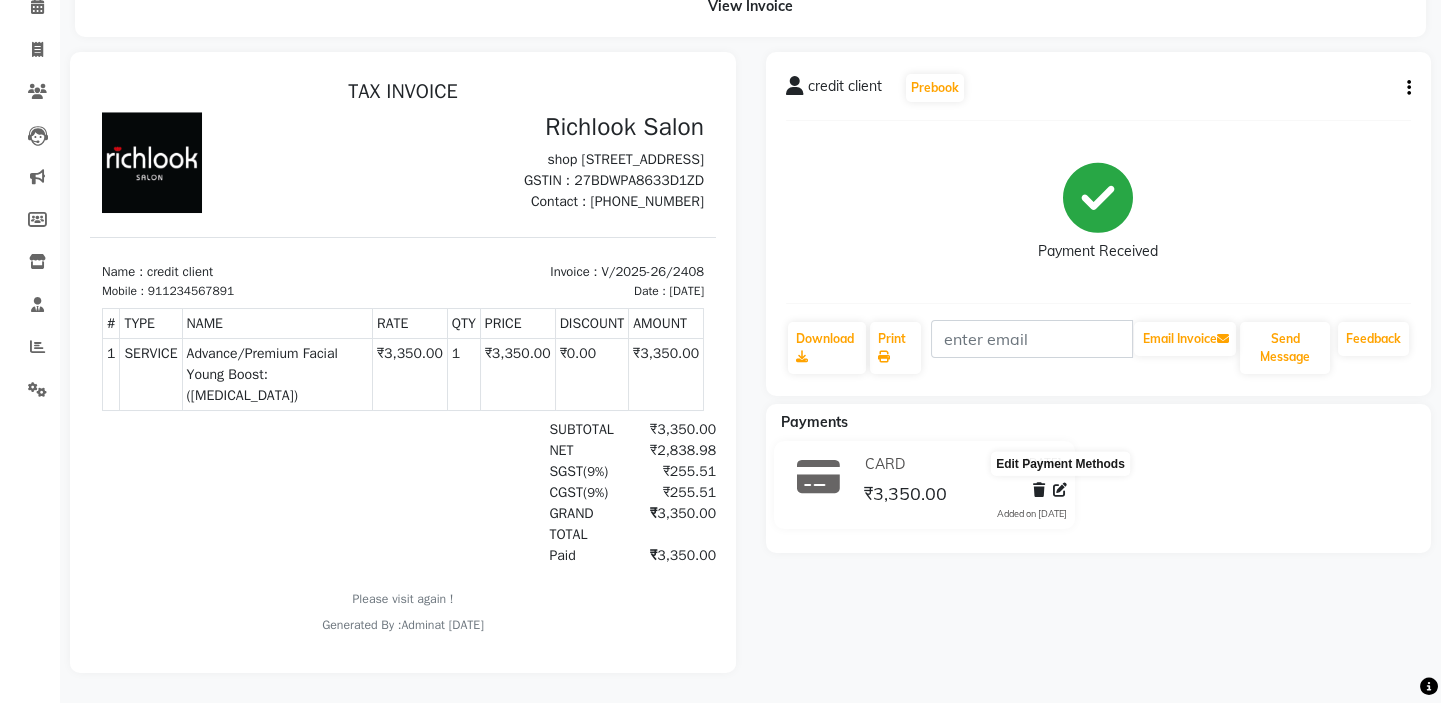 click 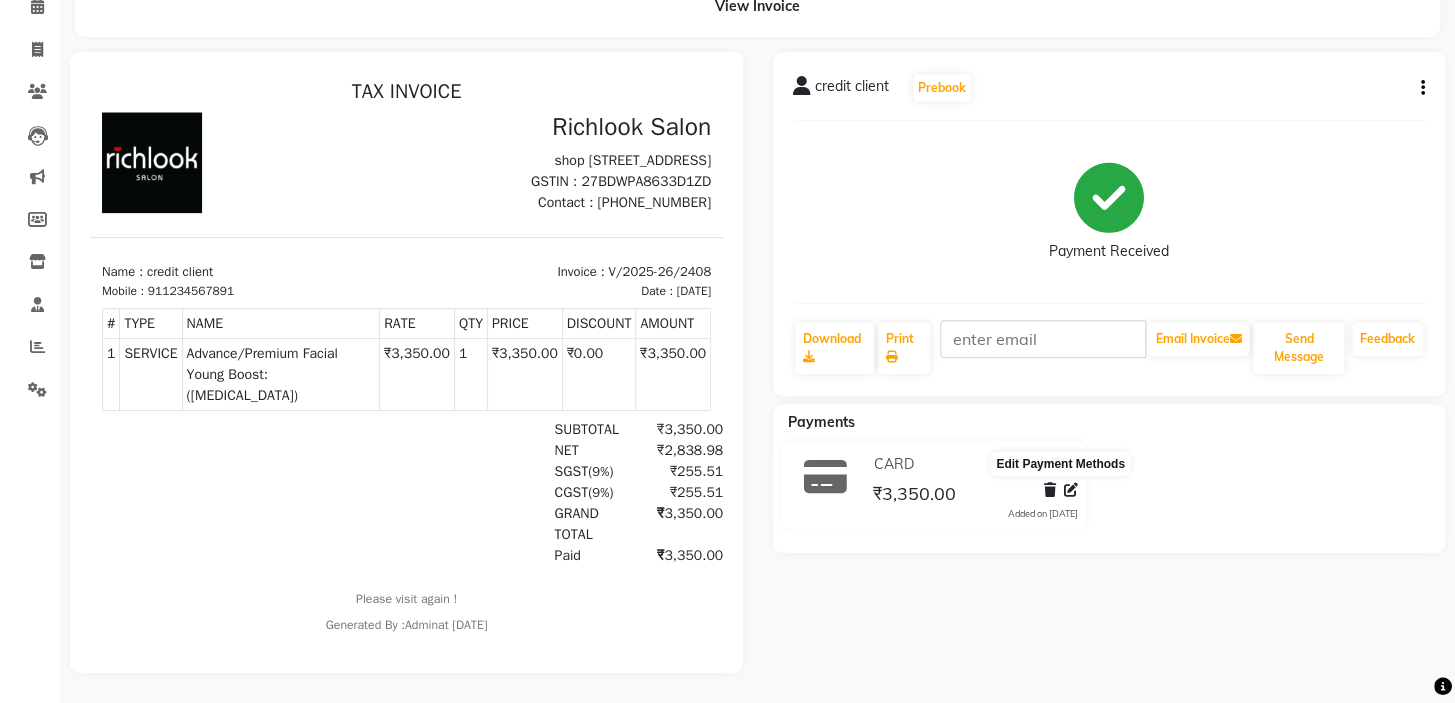 select on "2" 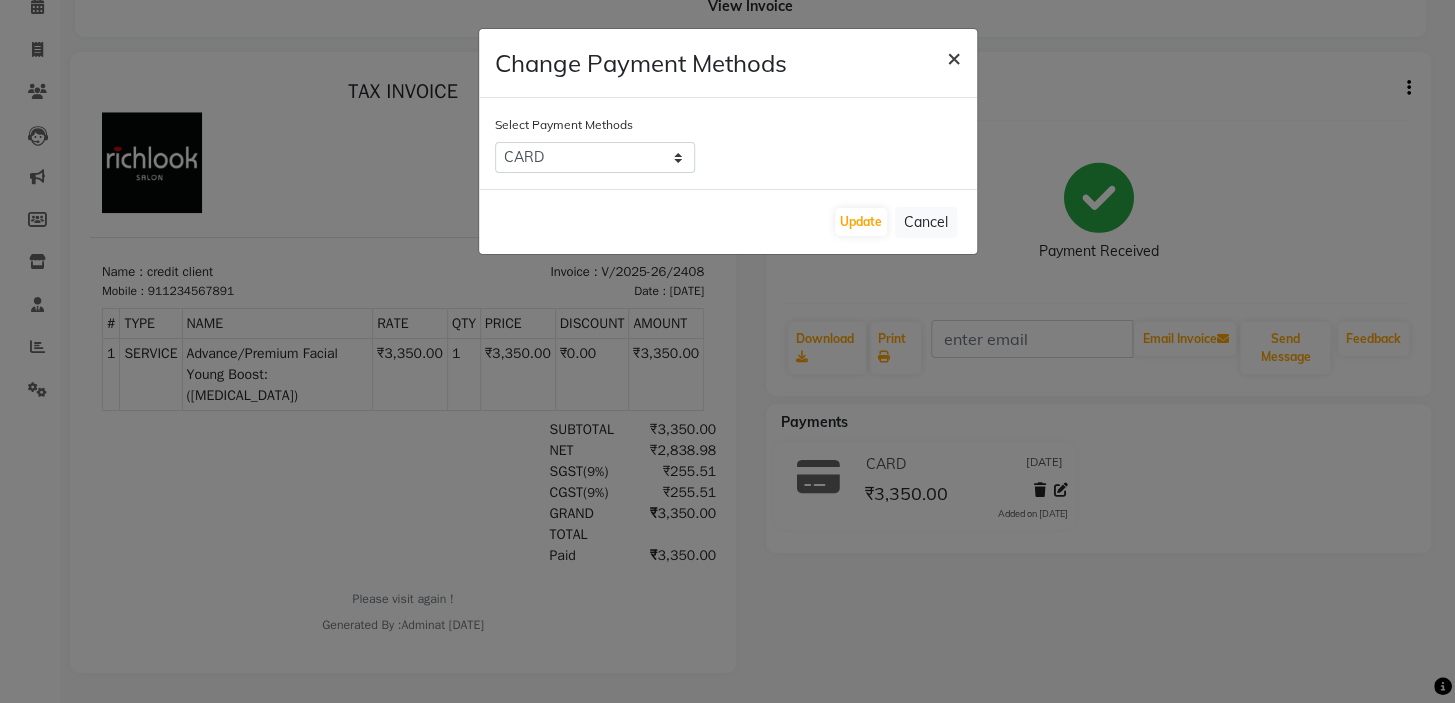 click on "×" 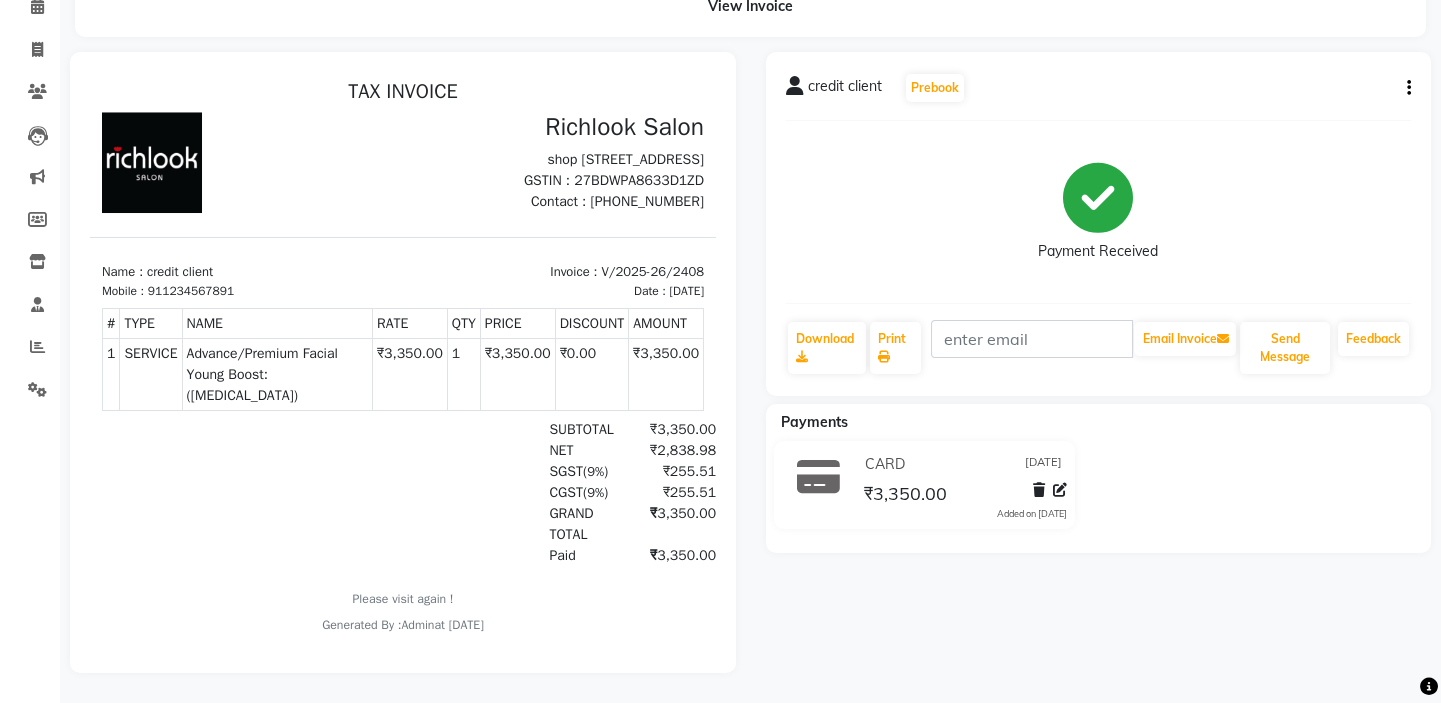 click on "credit client   Prebook   Payment Received  Download  Print   Email Invoice   Send Message Feedback" 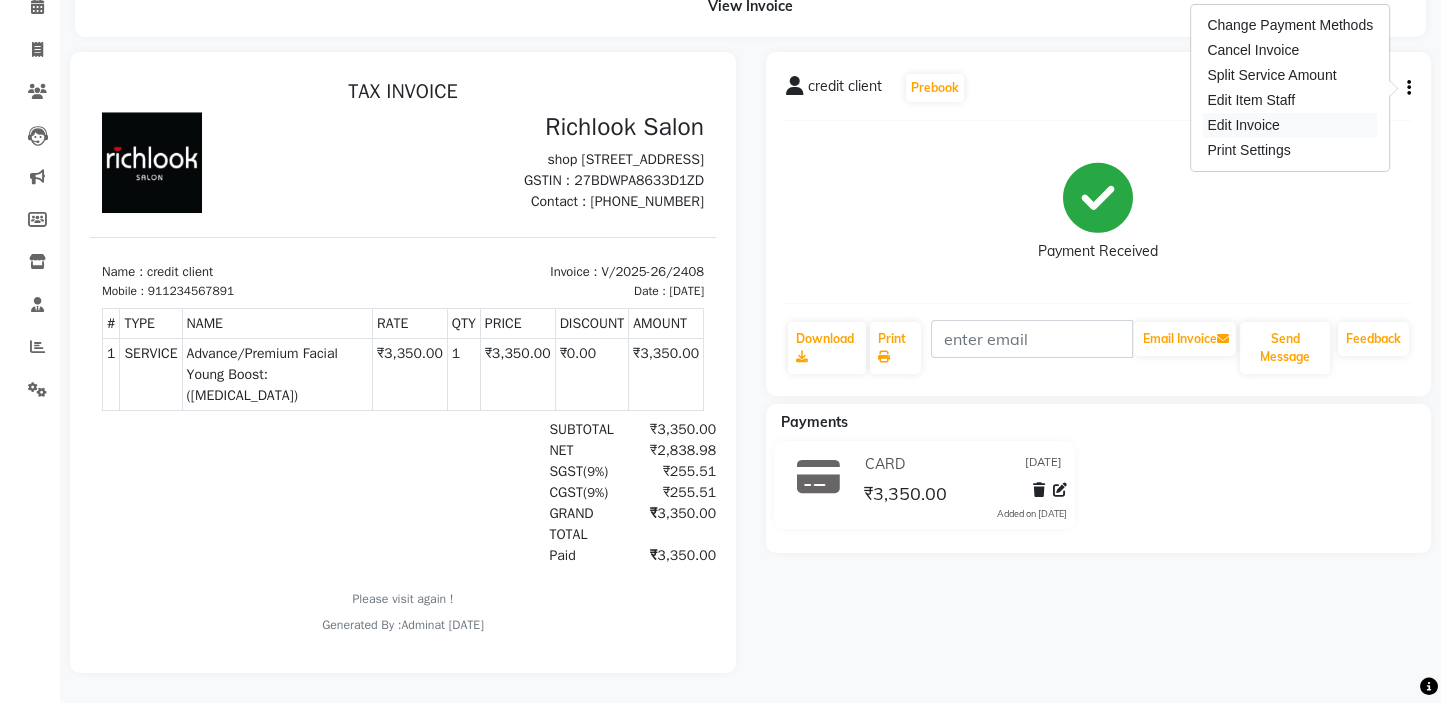 click on "Edit Invoice" at bounding box center [1290, 125] 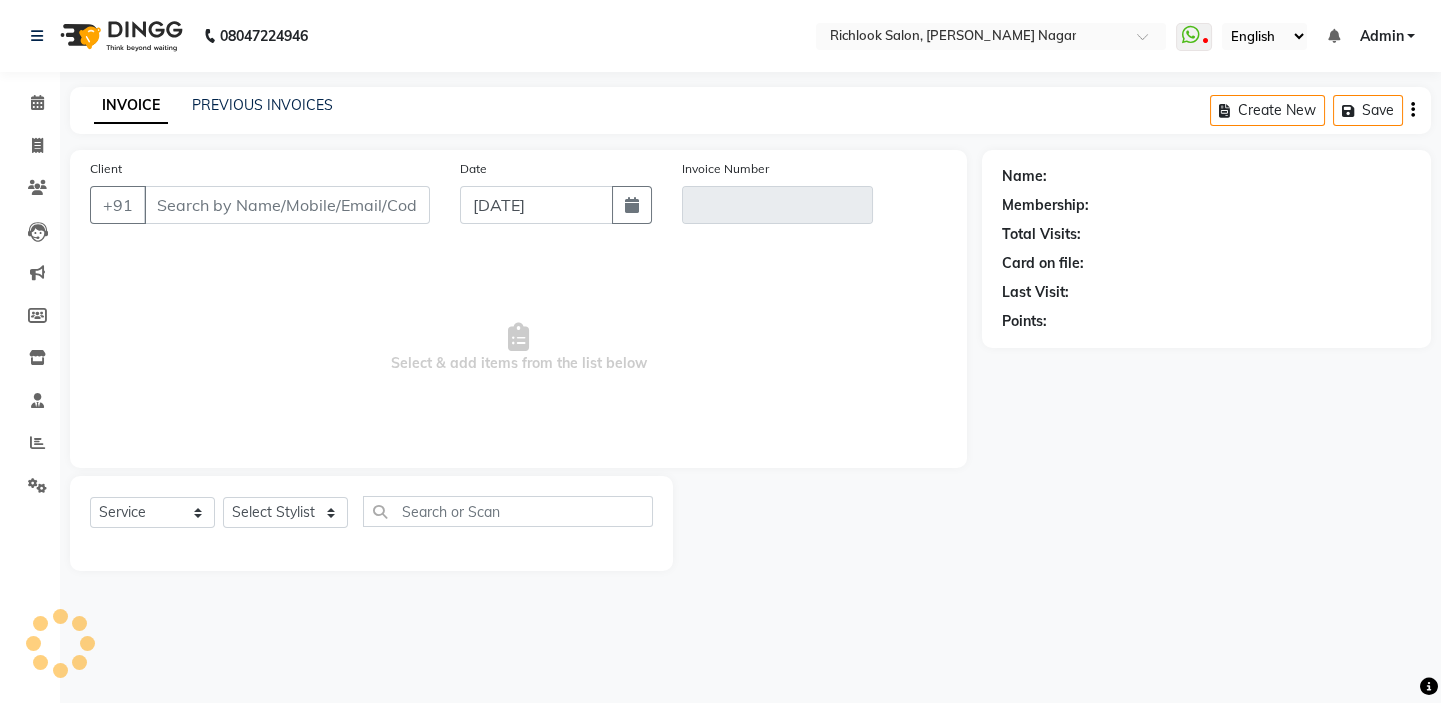 scroll, scrollTop: 0, scrollLeft: 0, axis: both 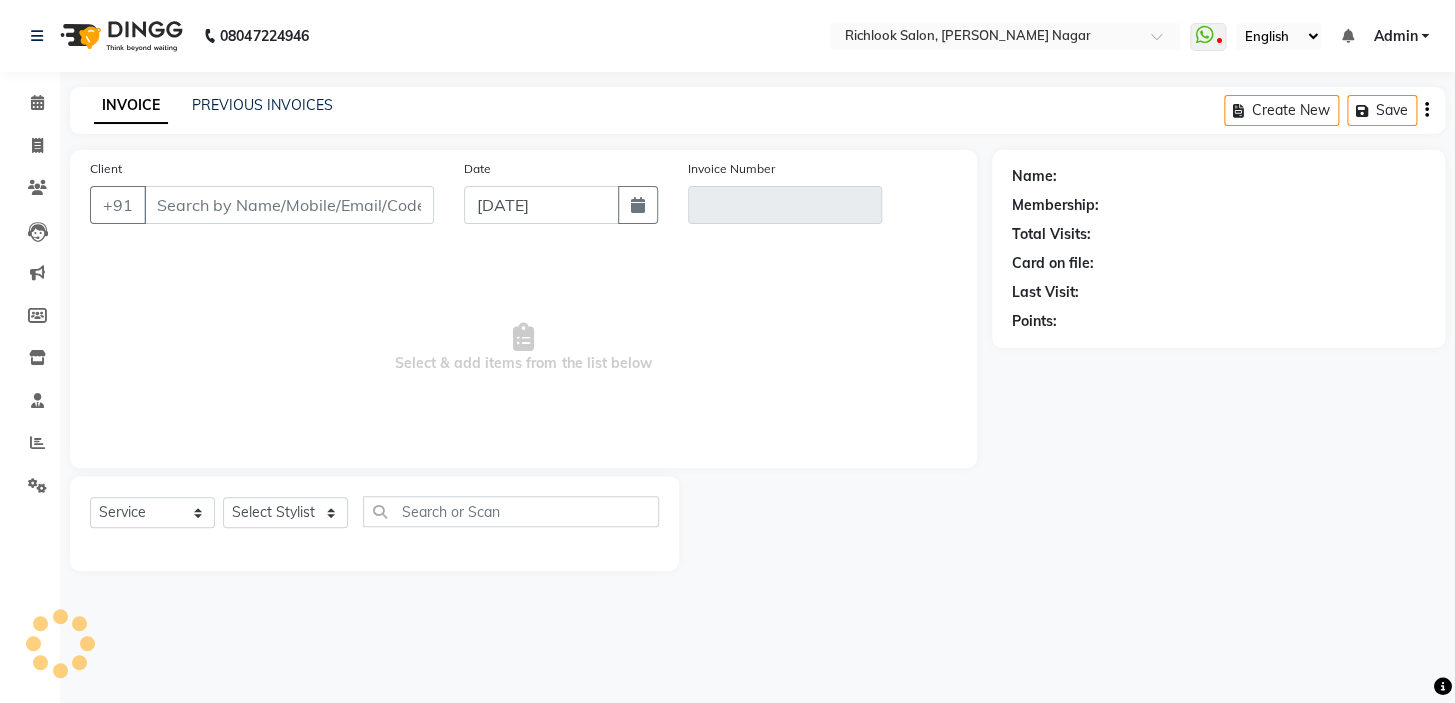 type on "1234567891" 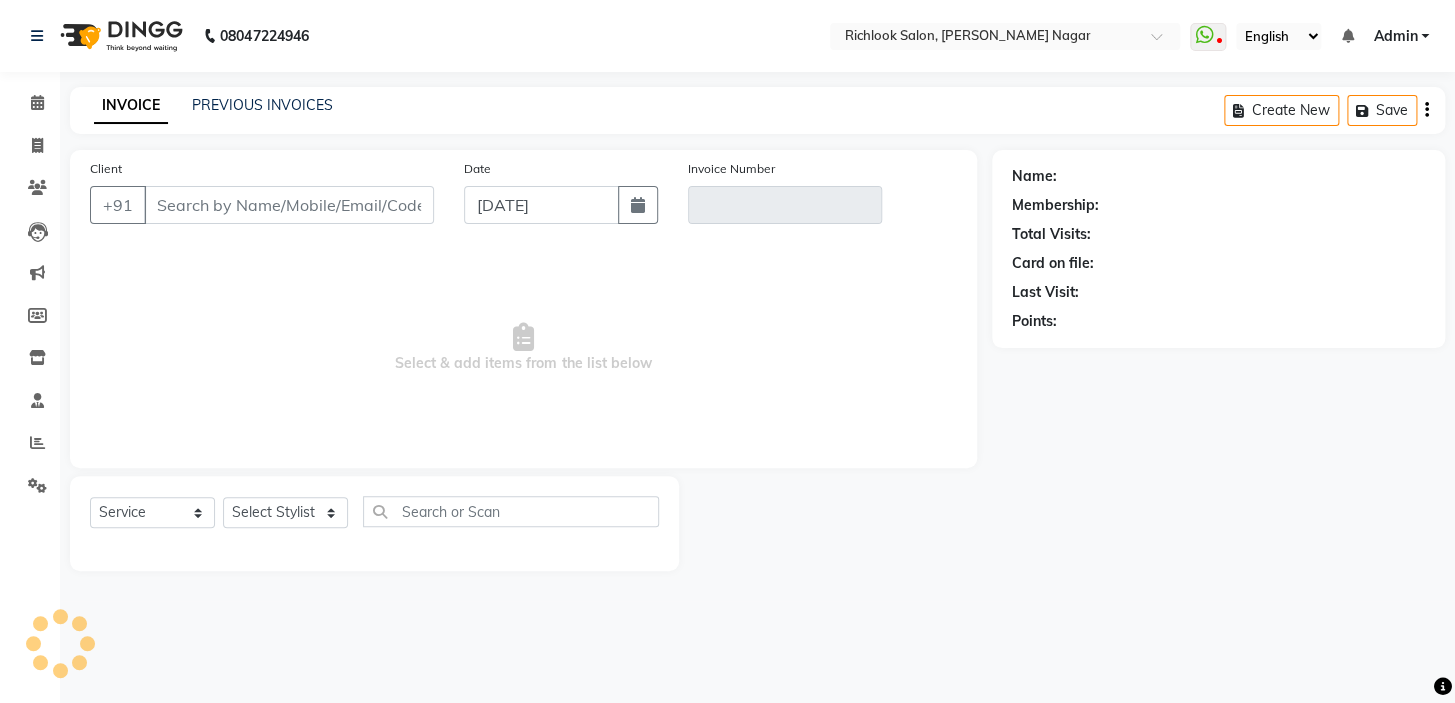 type on "V/2025-26/2408" 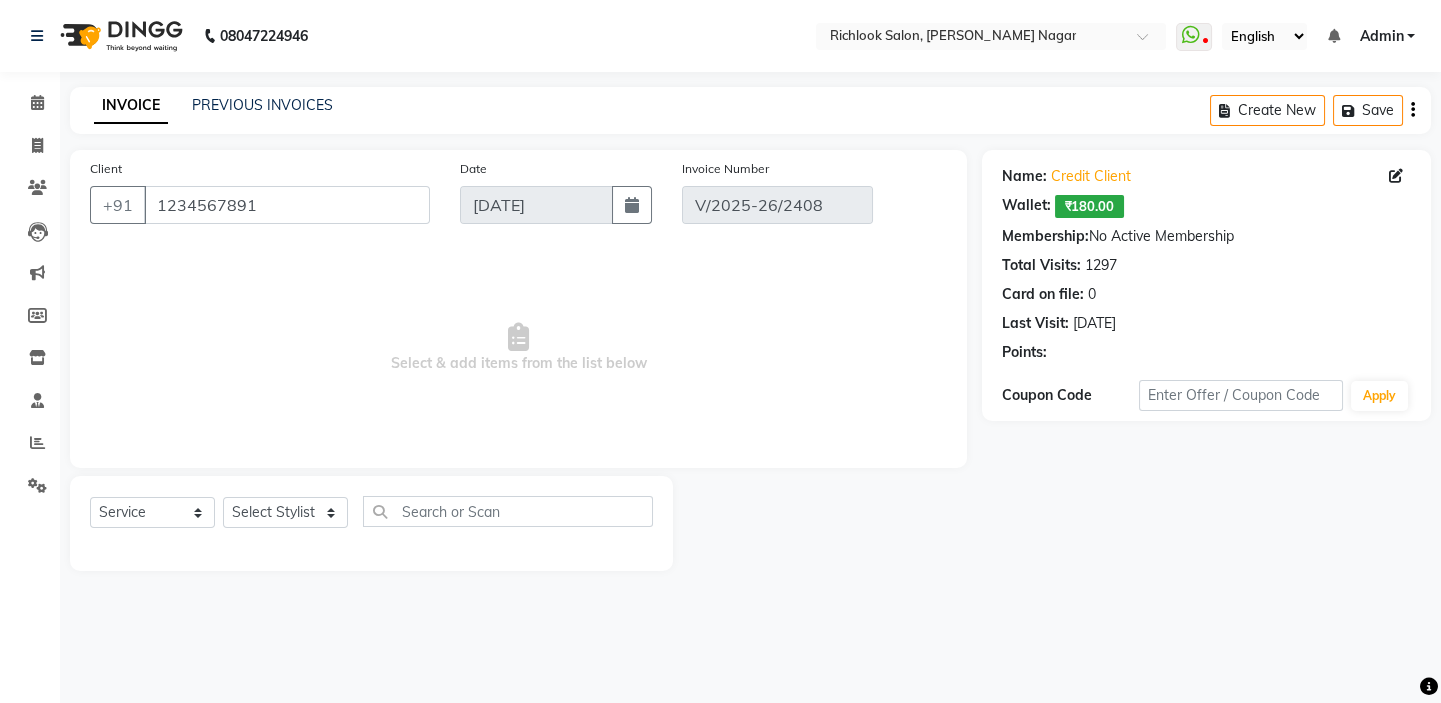 type on "[DATE]" 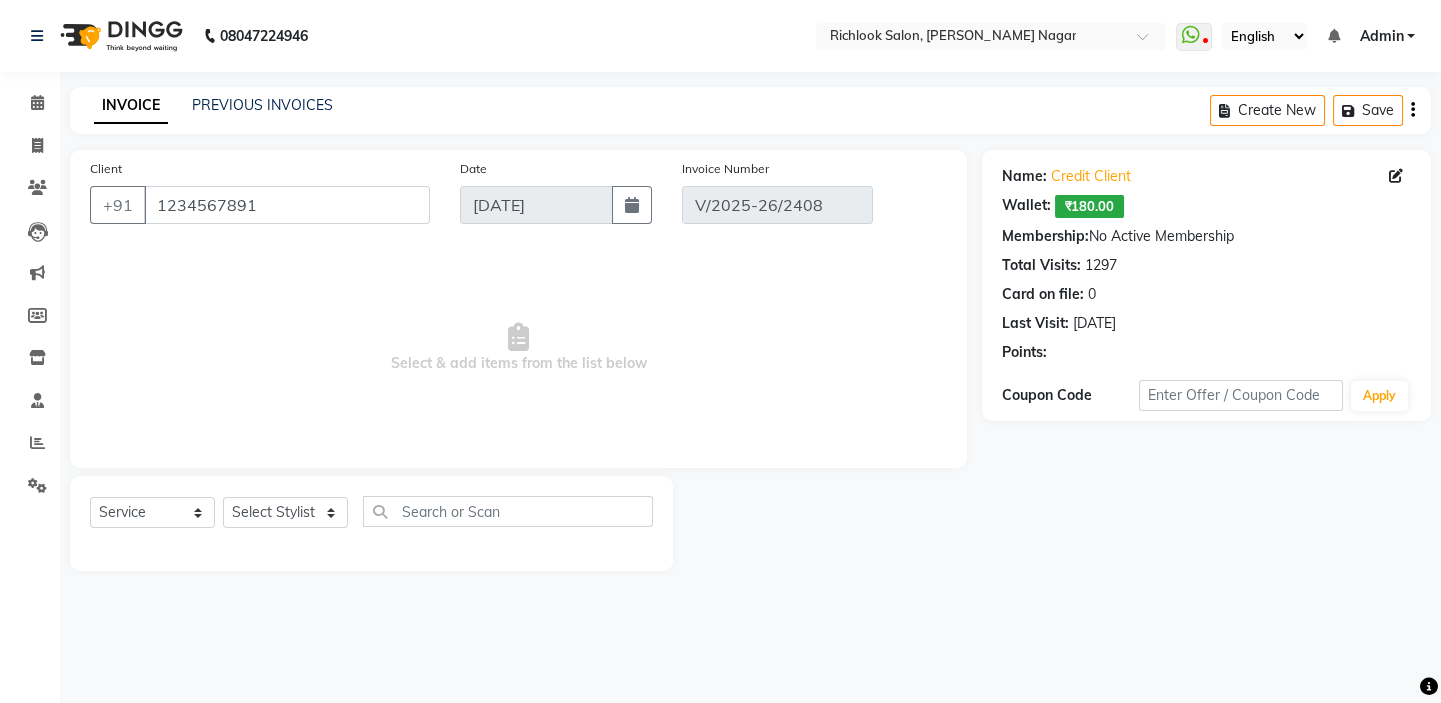 select on "select" 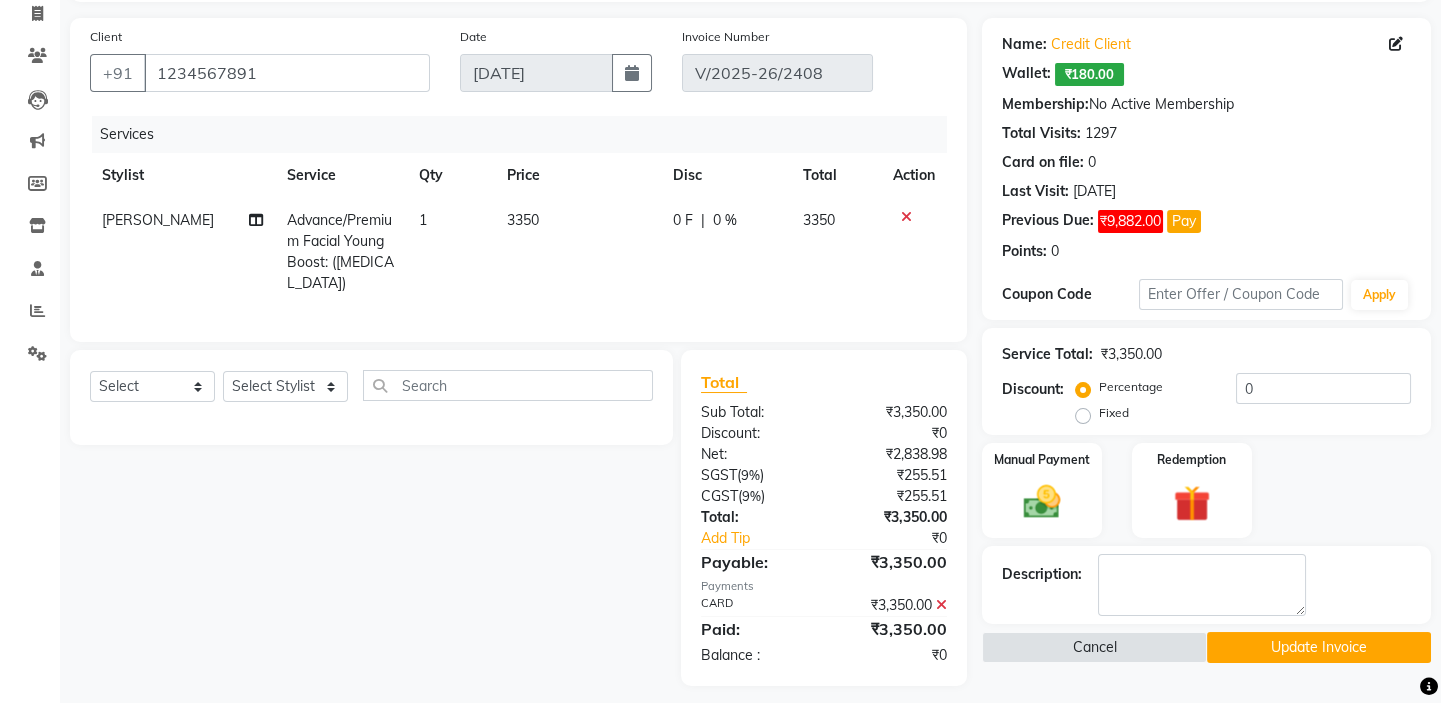 scroll, scrollTop: 140, scrollLeft: 0, axis: vertical 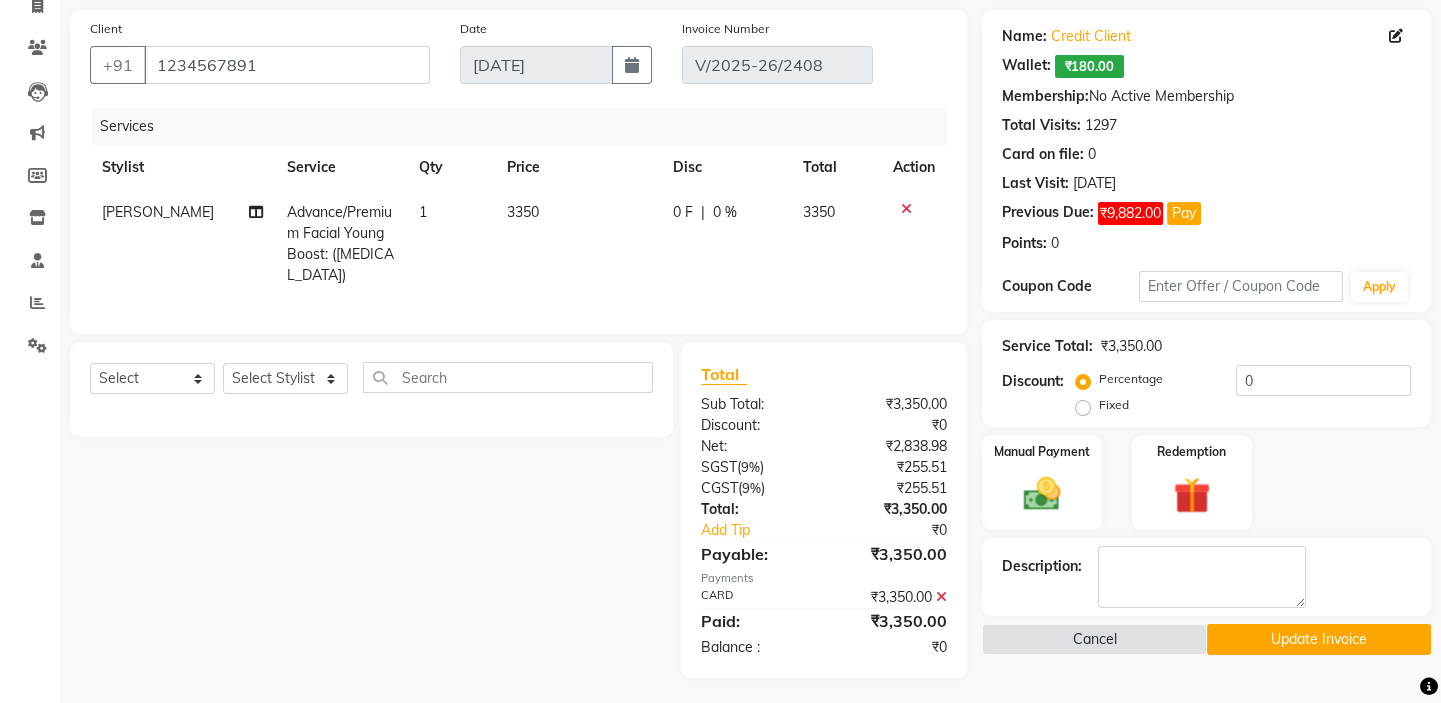 drag, startPoint x: 570, startPoint y: 210, endPoint x: 560, endPoint y: 211, distance: 10.049875 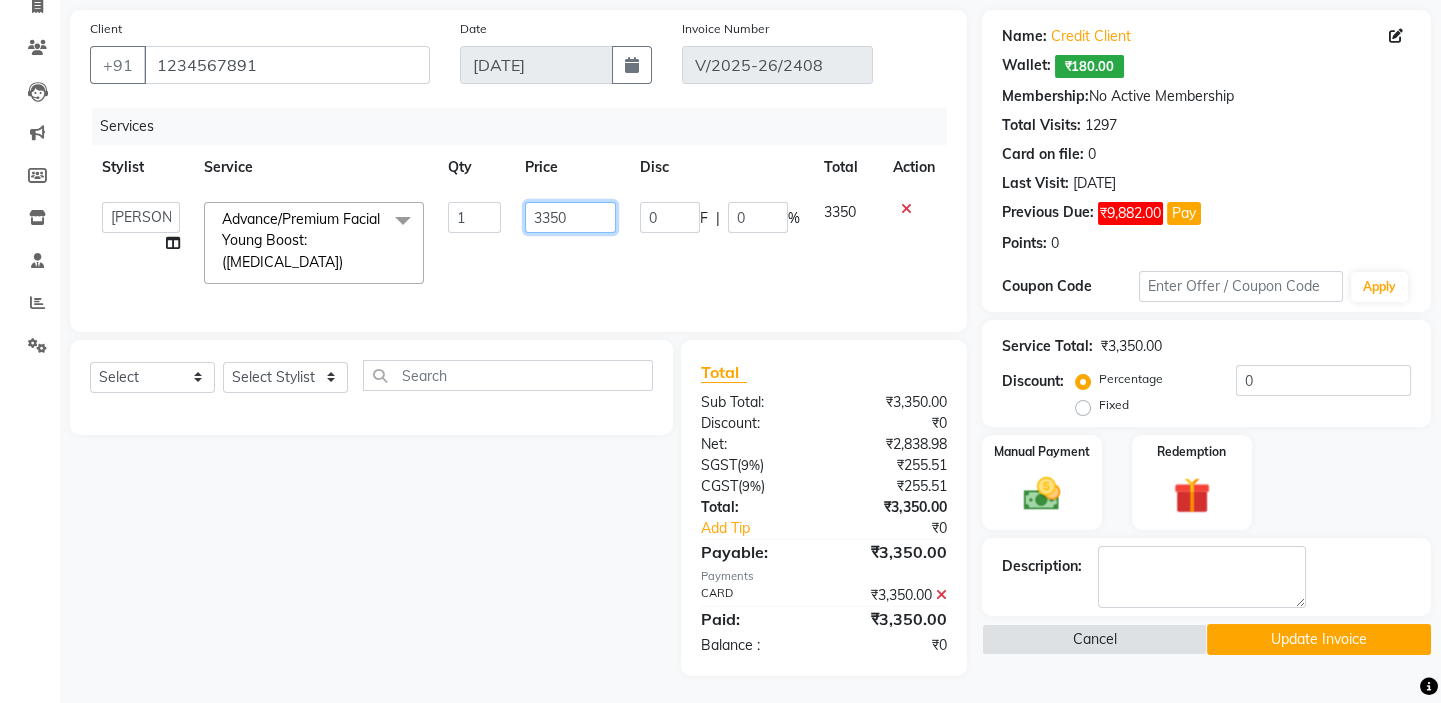 click on "3350" 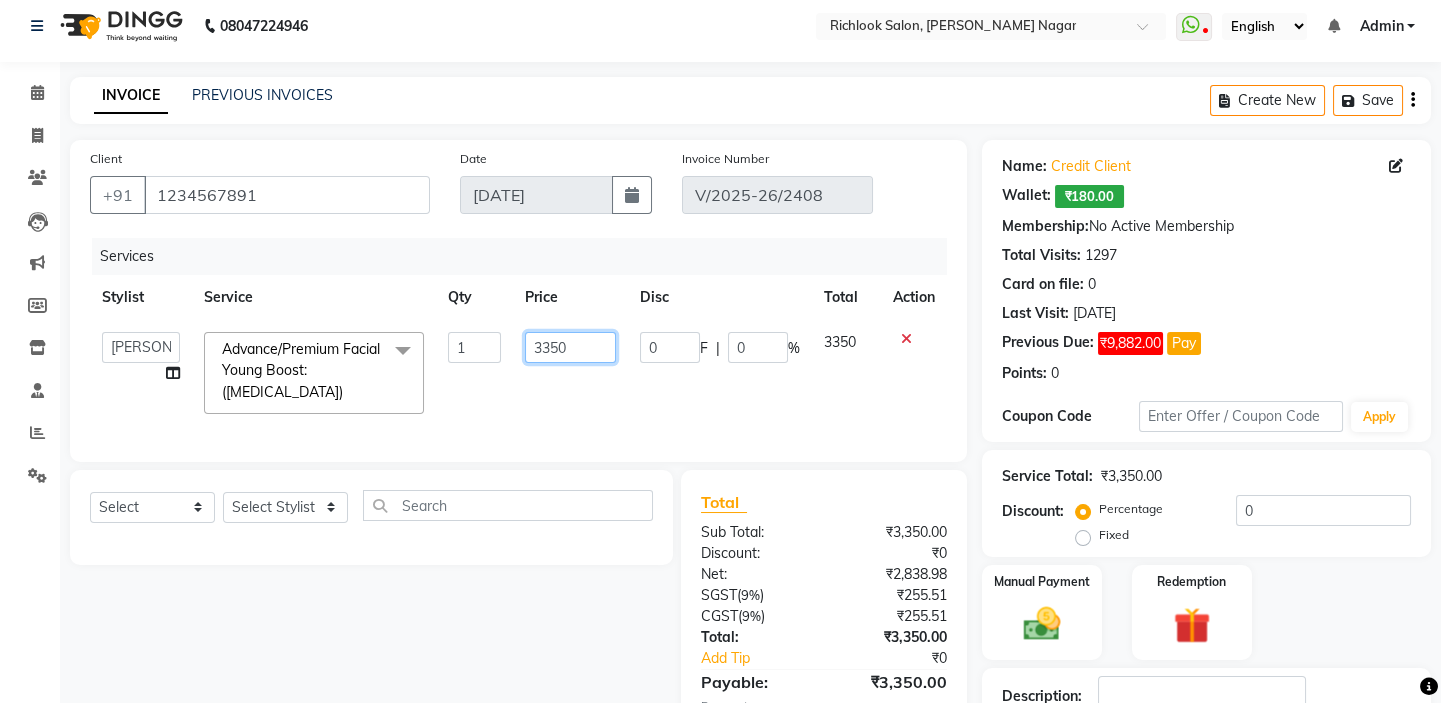 scroll, scrollTop: 0, scrollLeft: 0, axis: both 